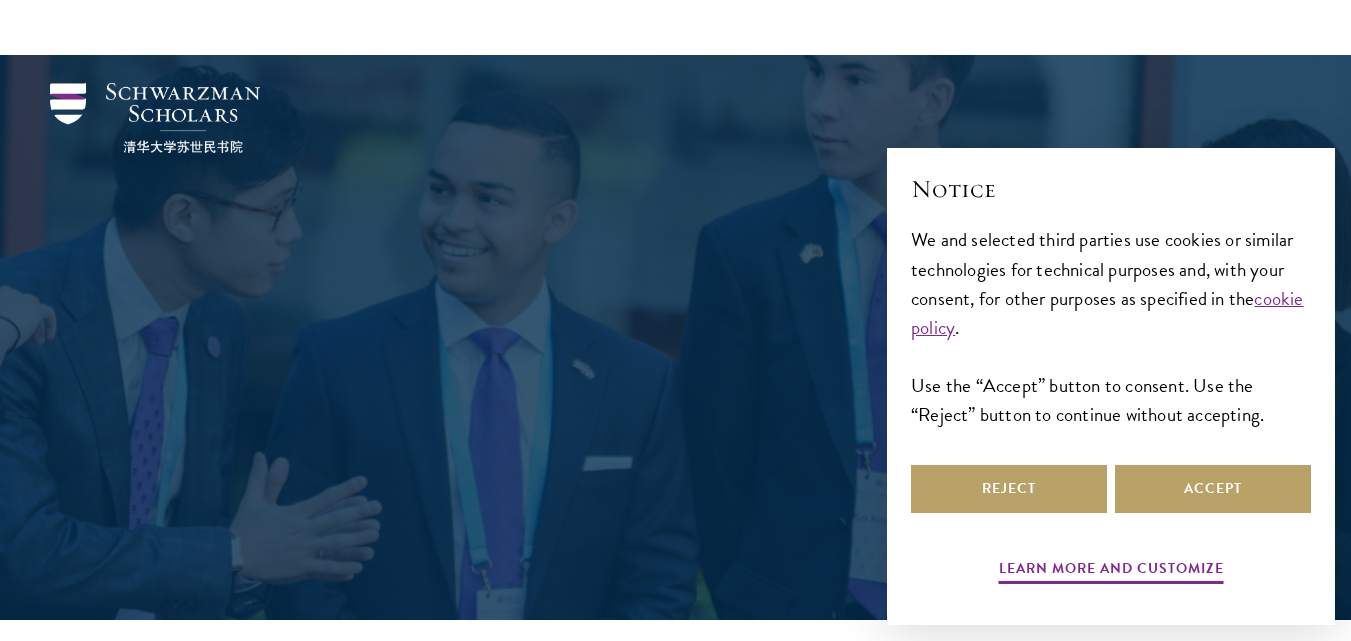 scroll, scrollTop: 1600, scrollLeft: 0, axis: vertical 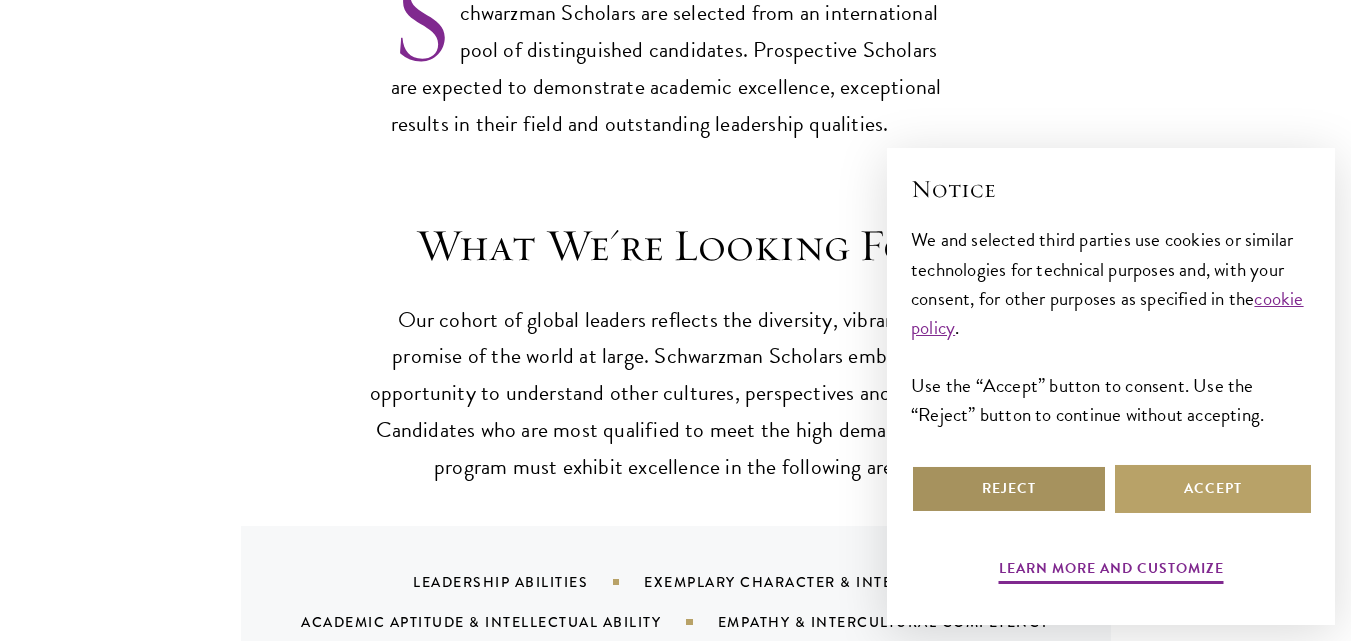 click on "Reject" at bounding box center [1009, 489] 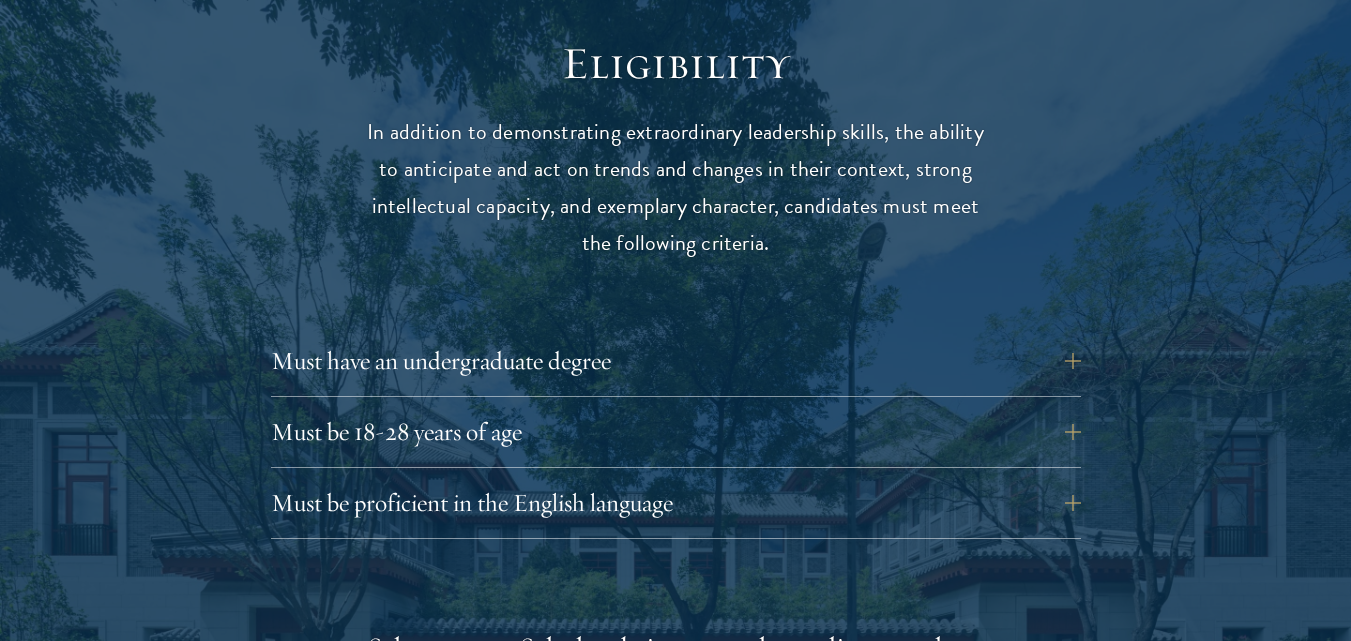 scroll, scrollTop: 2592, scrollLeft: 0, axis: vertical 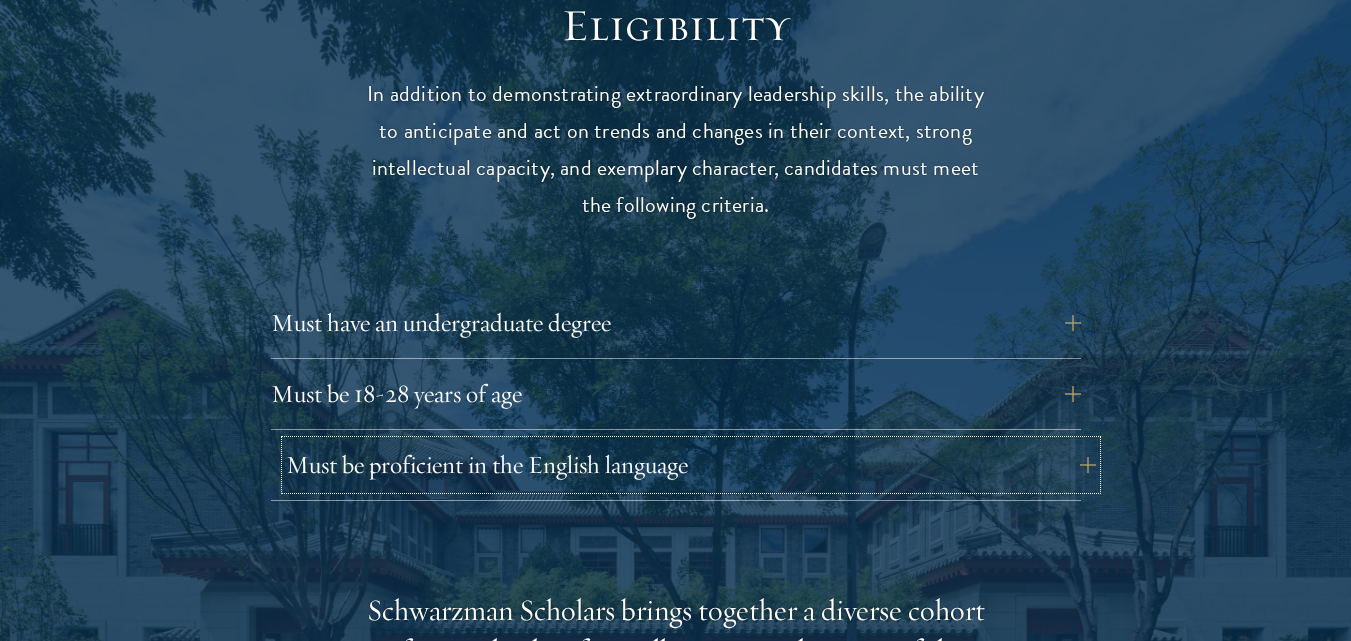 click on "Must be proficient in the English language" at bounding box center (691, 465) 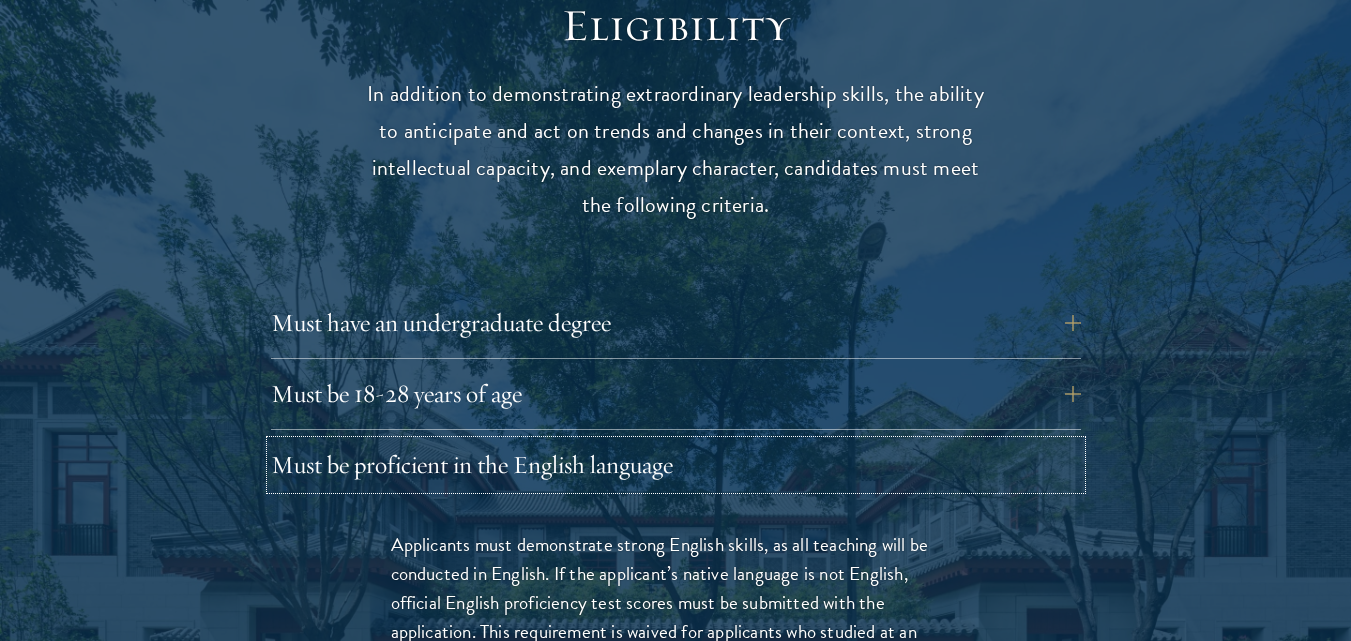type 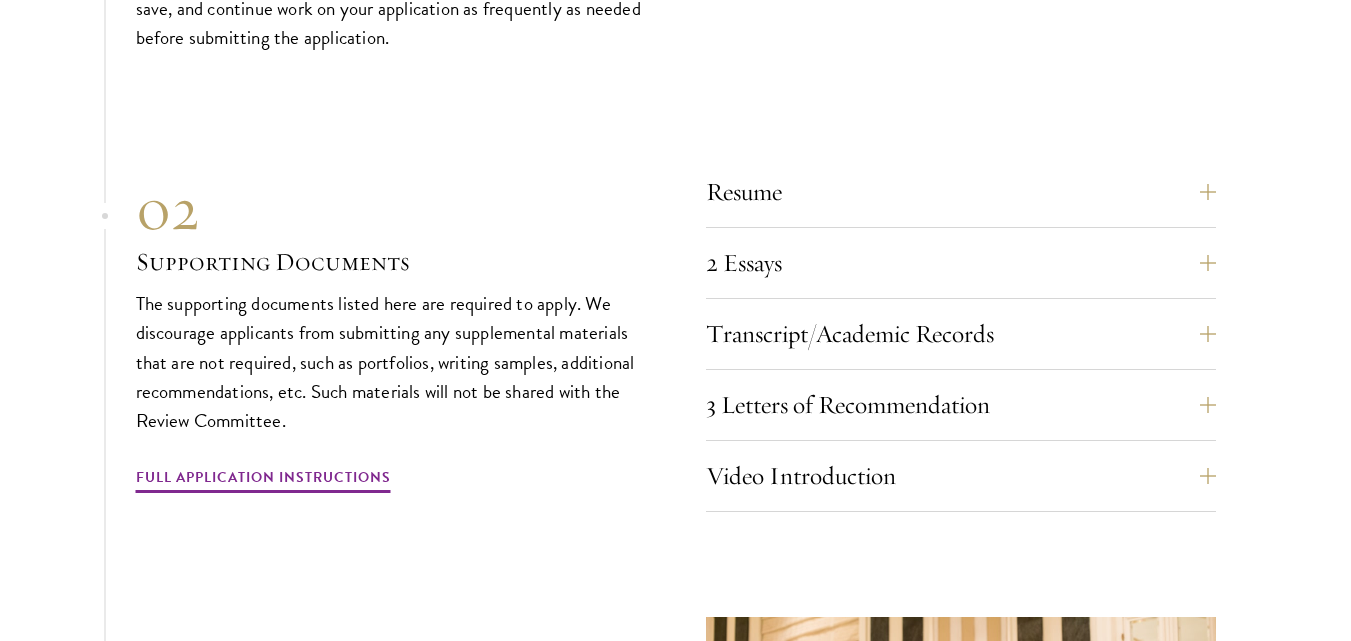 scroll, scrollTop: 7312, scrollLeft: 0, axis: vertical 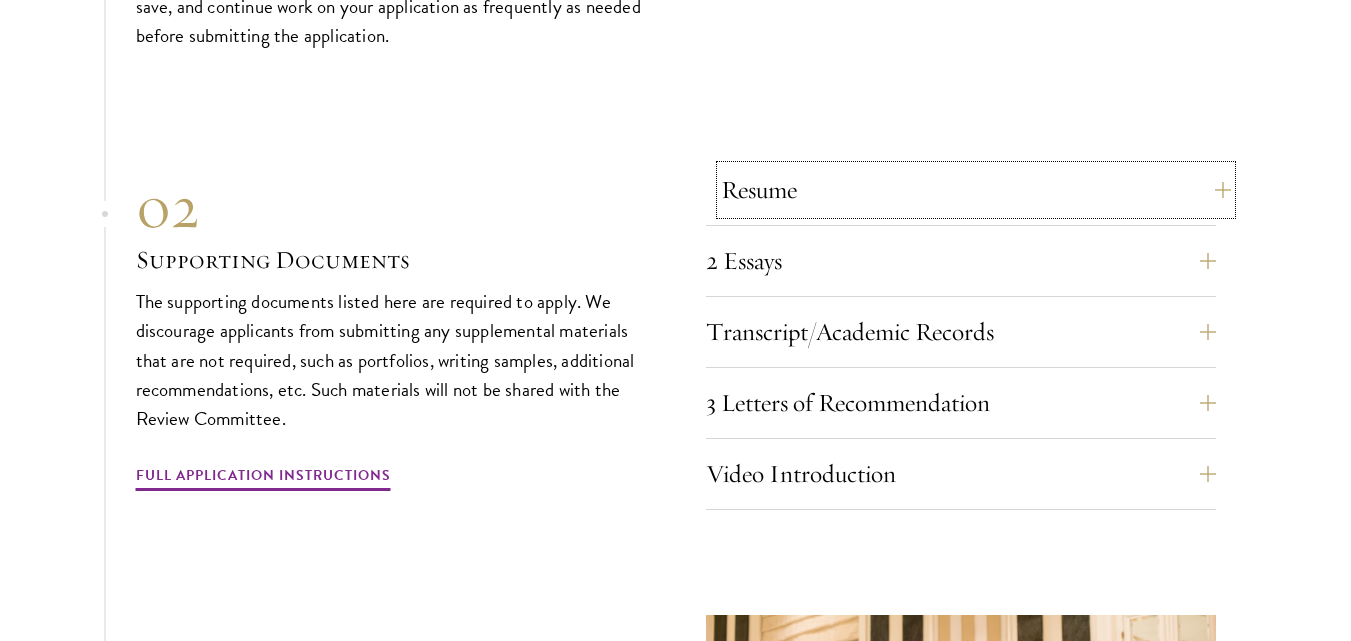 click on "Resume" at bounding box center [976, 190] 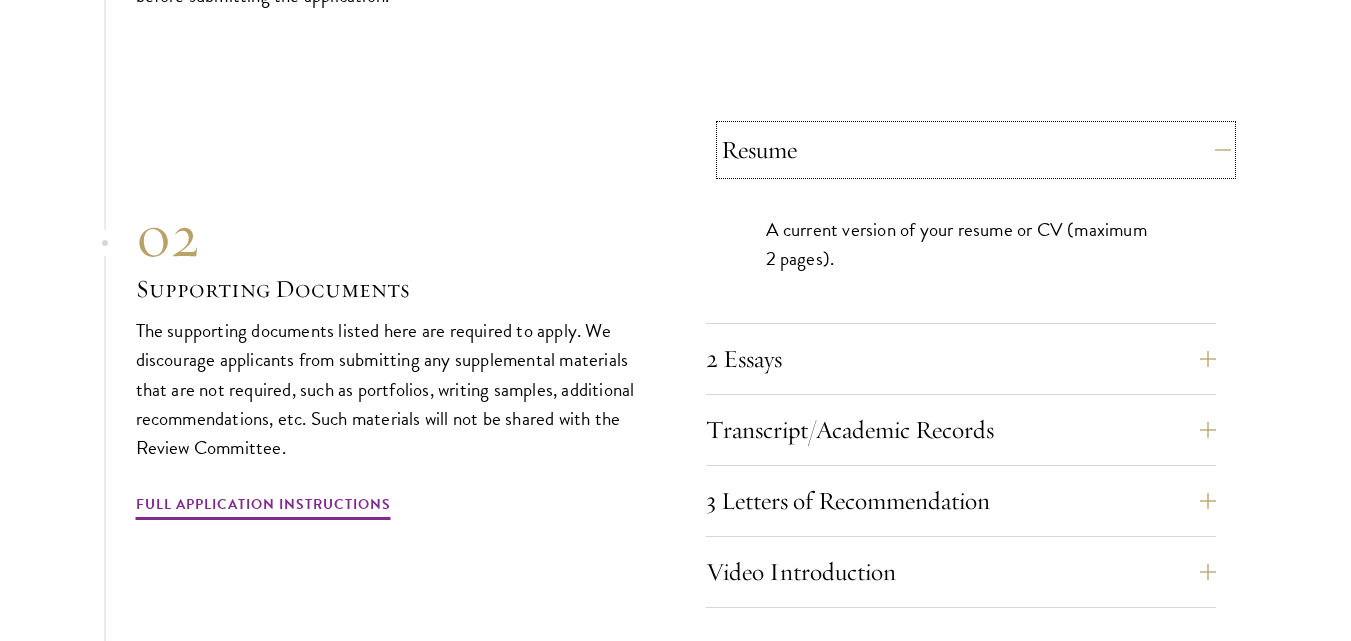 scroll, scrollTop: 6777, scrollLeft: 0, axis: vertical 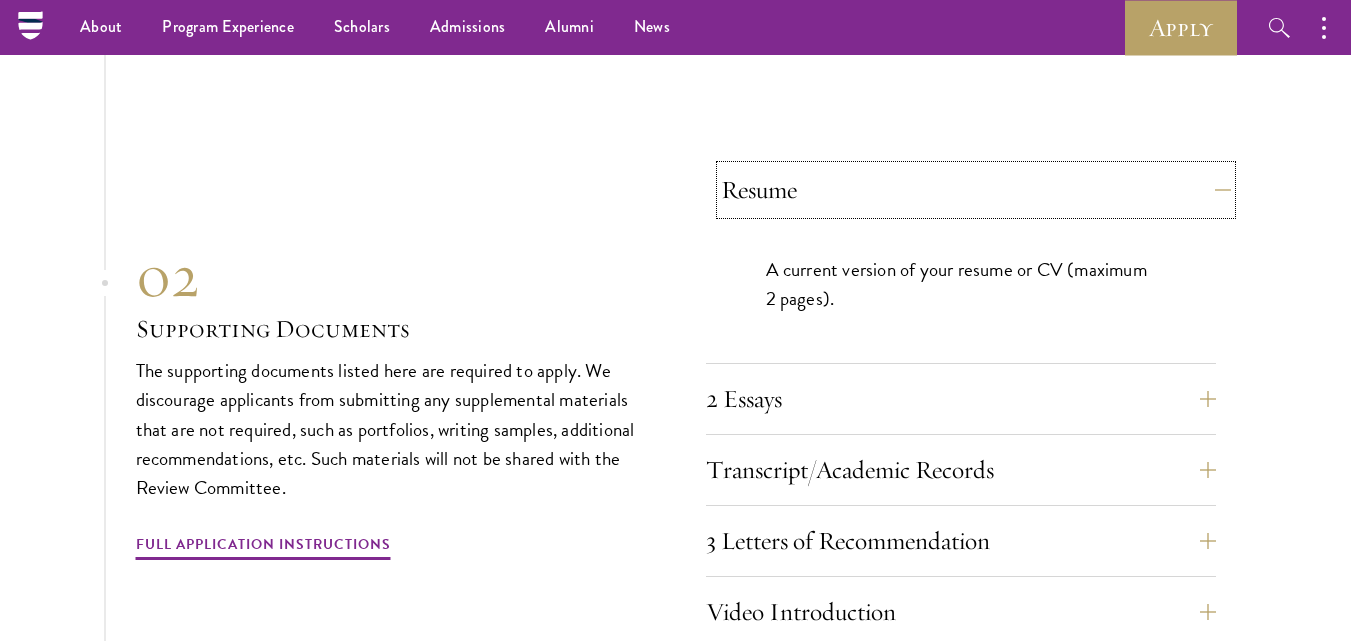 click on "Resume" at bounding box center (976, 190) 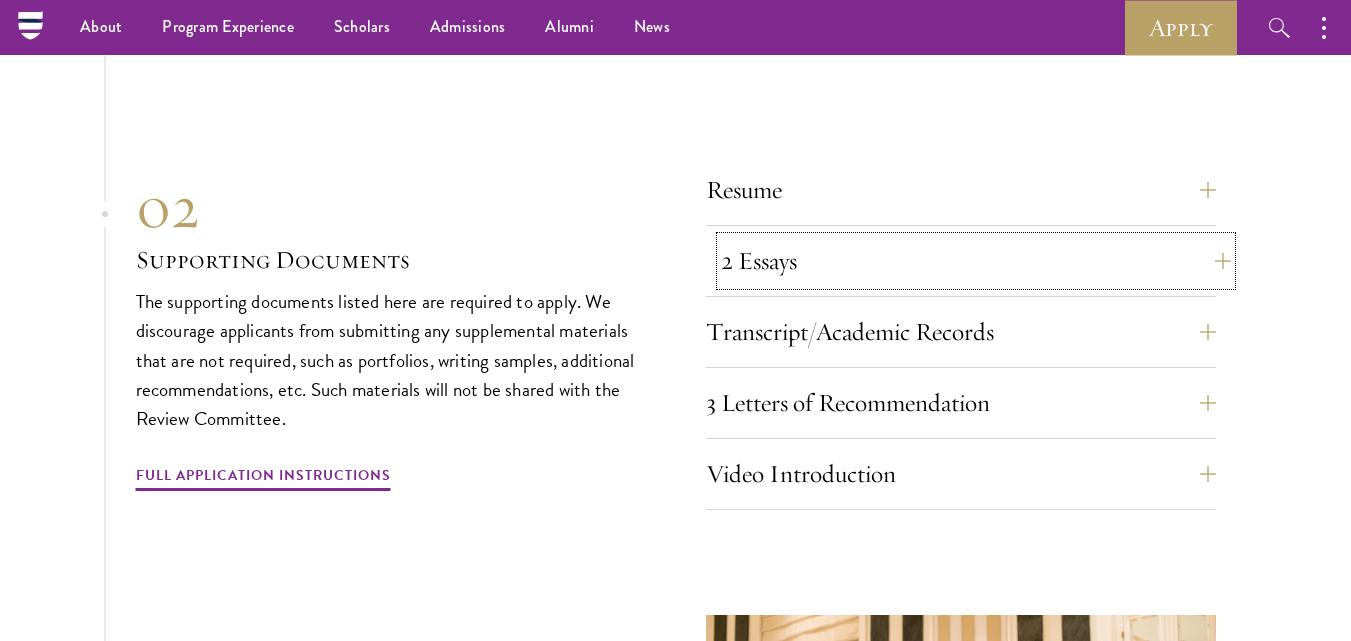 click on "2 Essays" at bounding box center (976, 261) 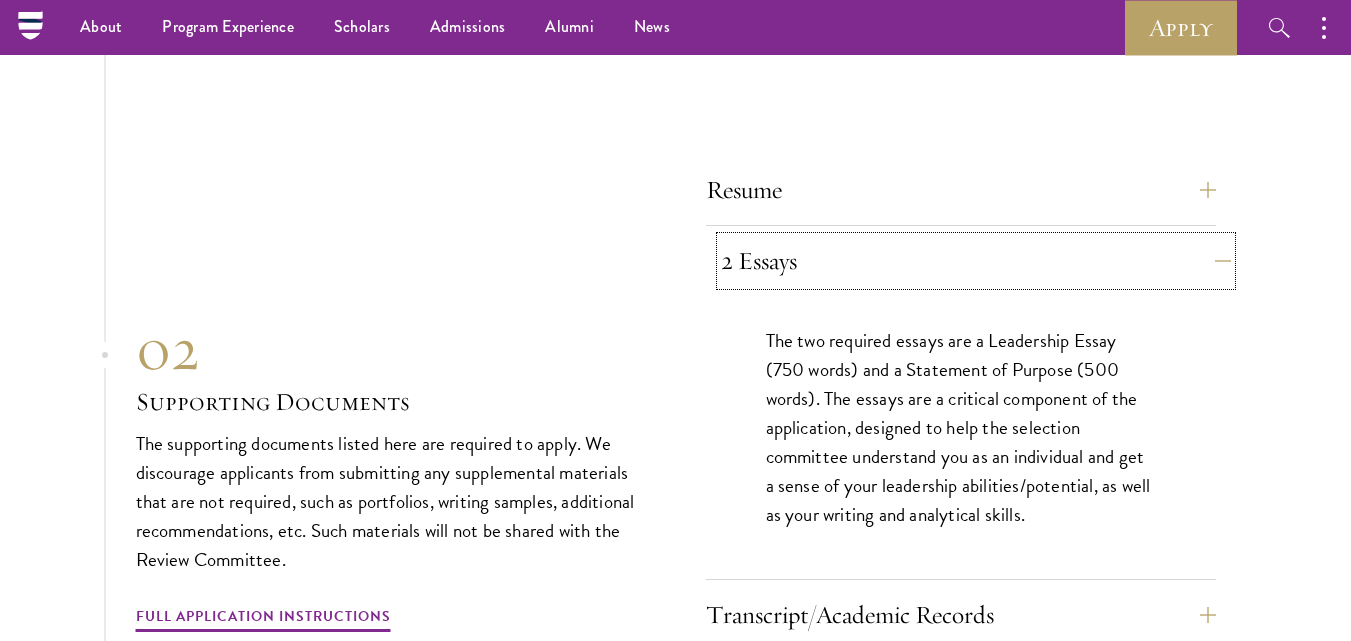 click on "2 Essays" at bounding box center [976, 261] 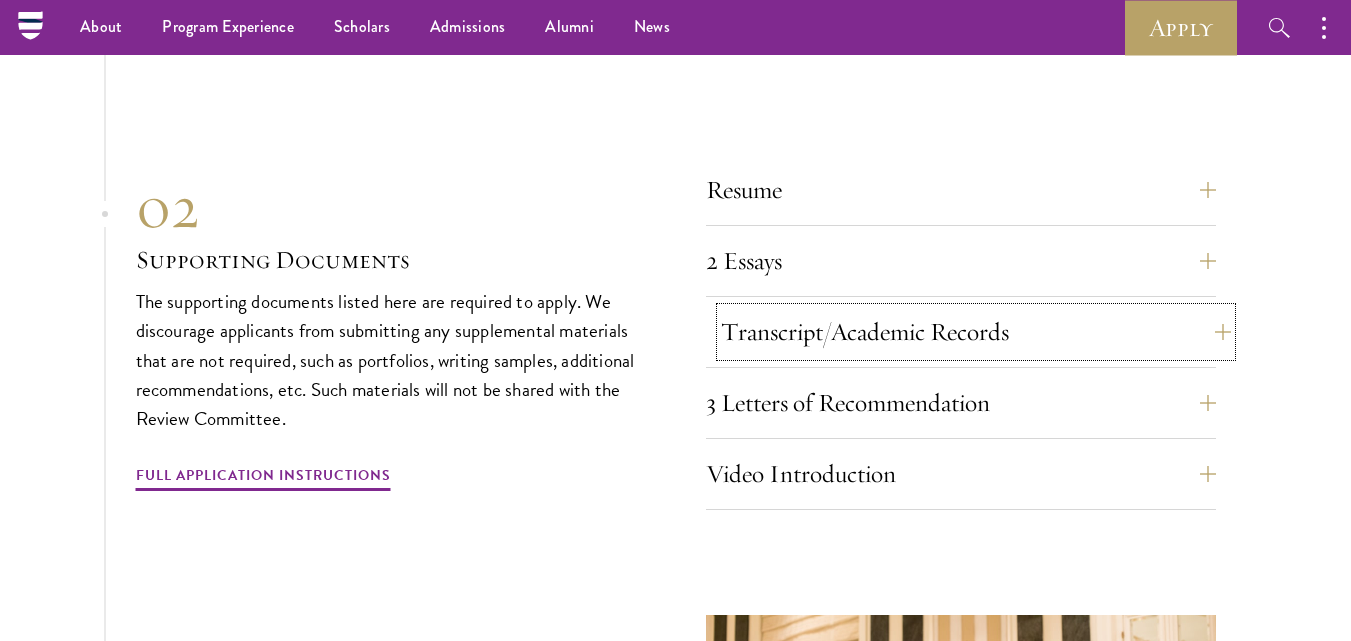 click on "Transcript/Academic Records" at bounding box center [976, 332] 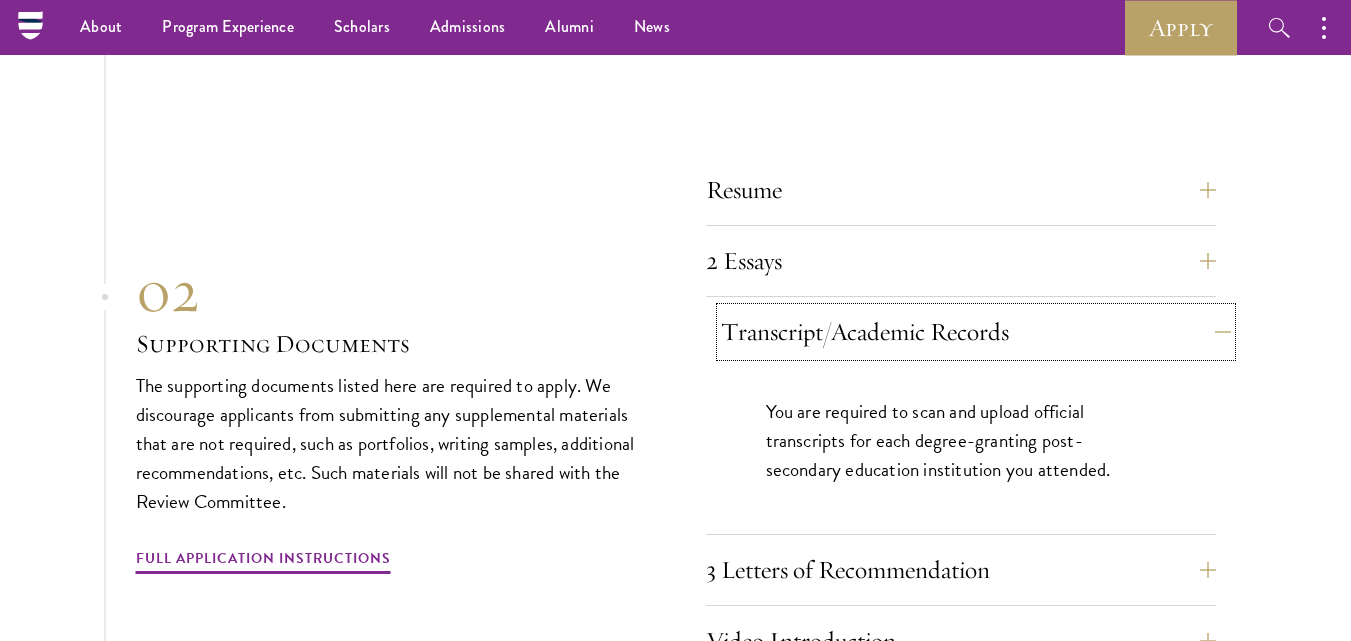 click on "Transcript/Academic Records" at bounding box center (976, 332) 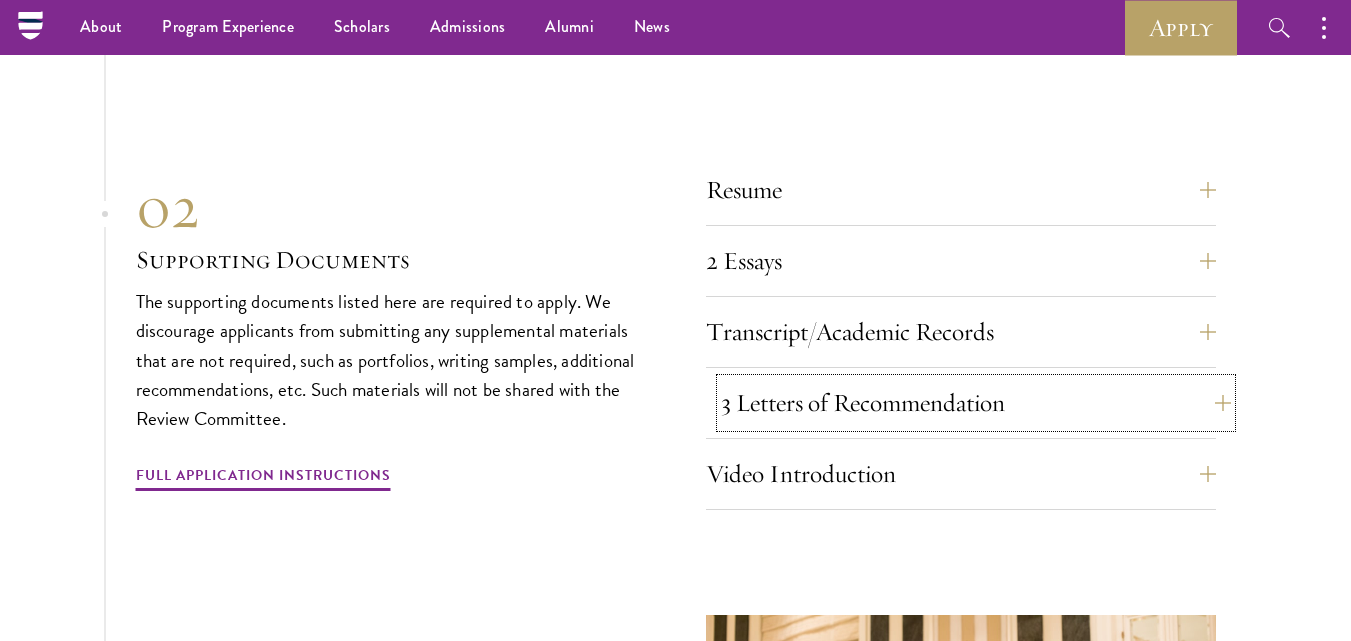 click on "3 Letters of Recommendation" at bounding box center [976, 403] 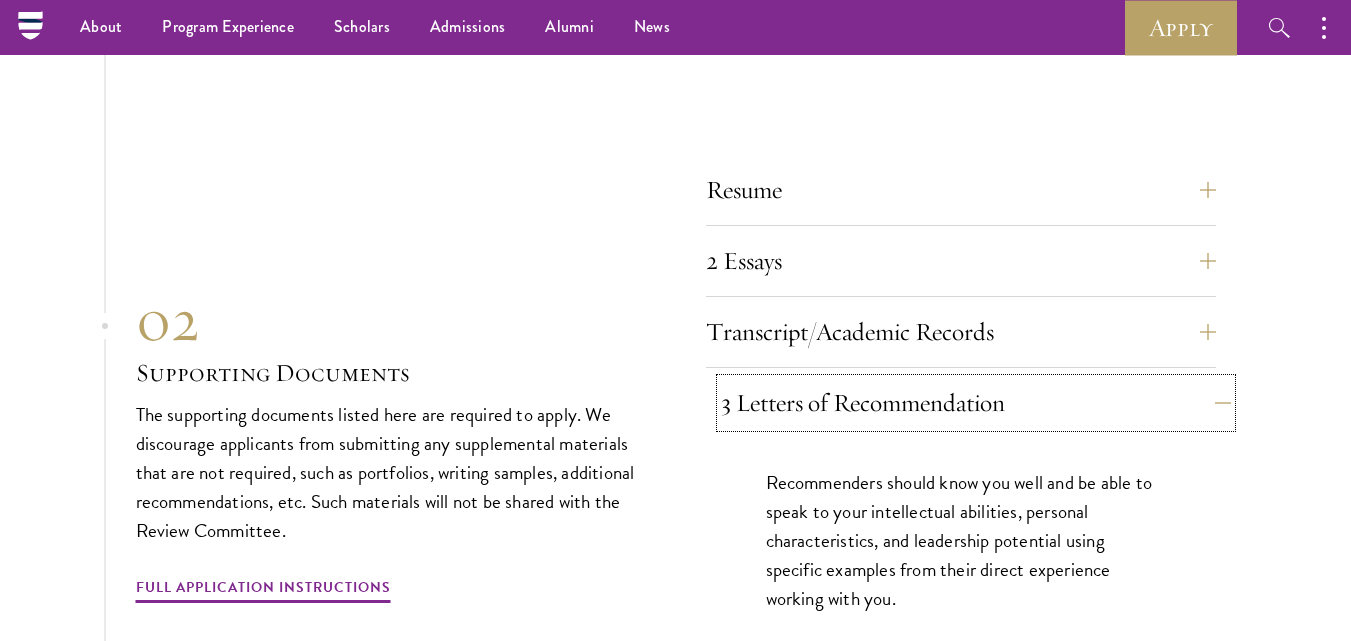 click on "3 Letters of Recommendation" at bounding box center (976, 403) 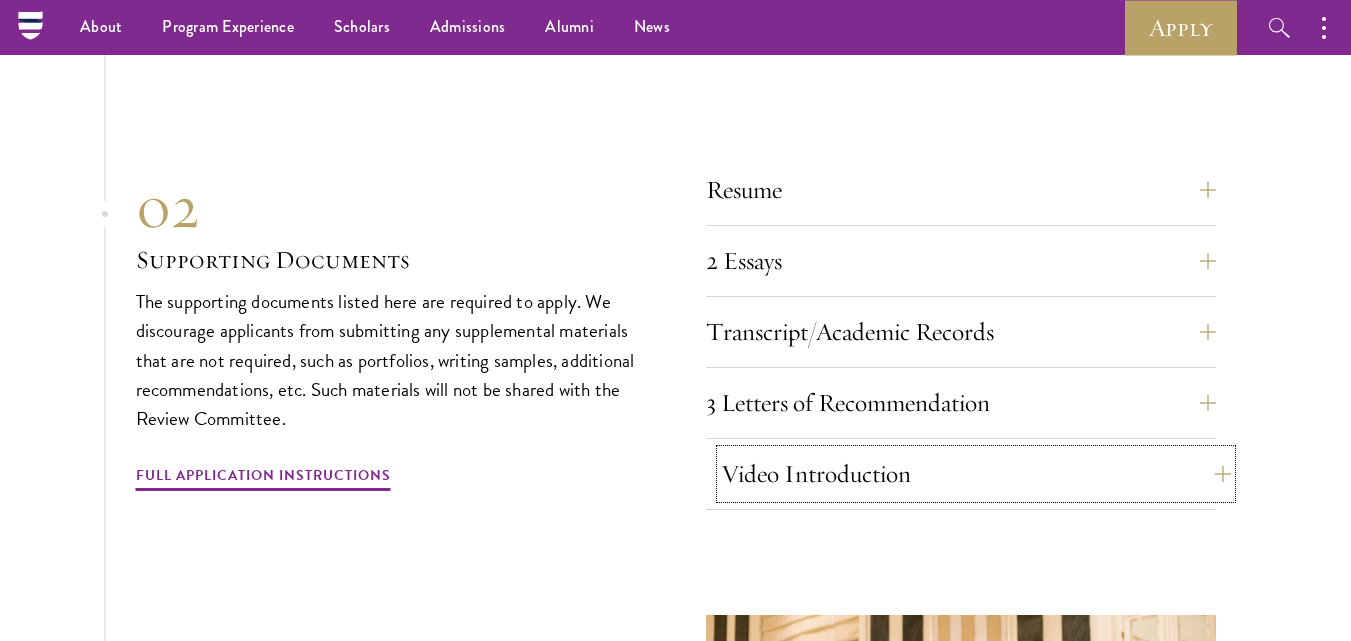 click on "Video Introduction" at bounding box center [976, 474] 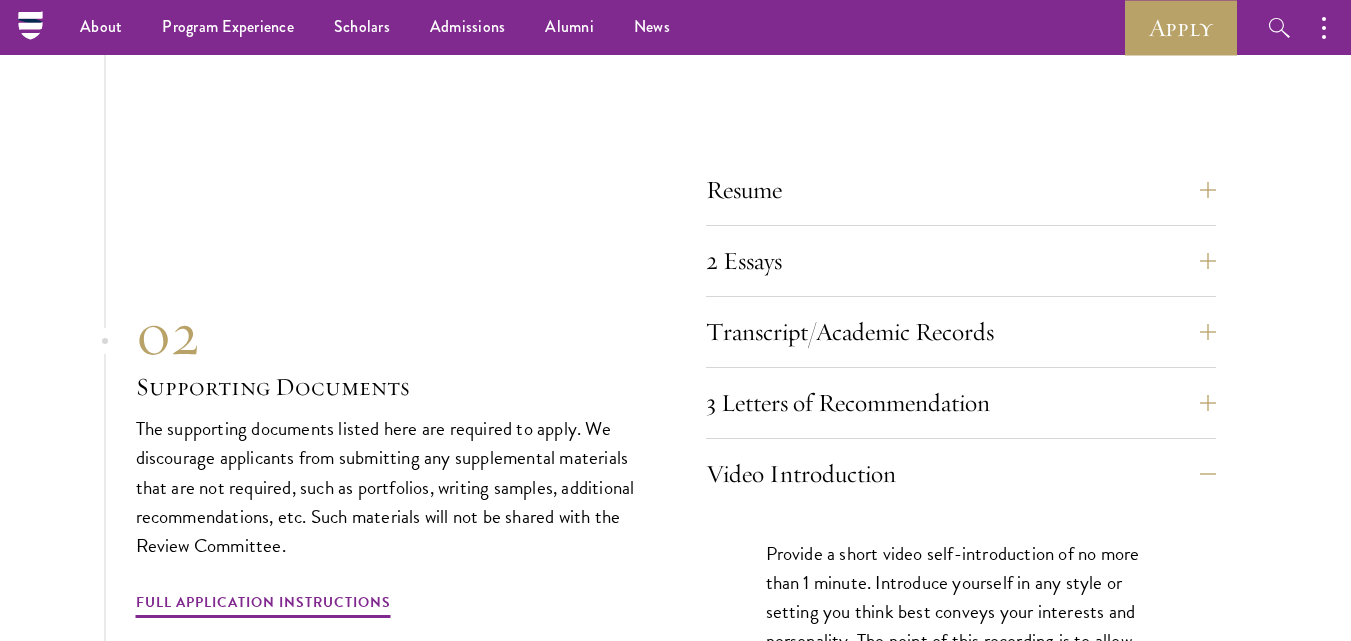 click on "02
Supporting Documents
The supporting documents listed here are required to apply. We discourage applicants from submitting any supplemental materials that are not required, such as portfolios, writing samples, additional recommendations, etc. Such materials will not be shared with the Review Committee.
Full Application Instructions" at bounding box center (391, 459) 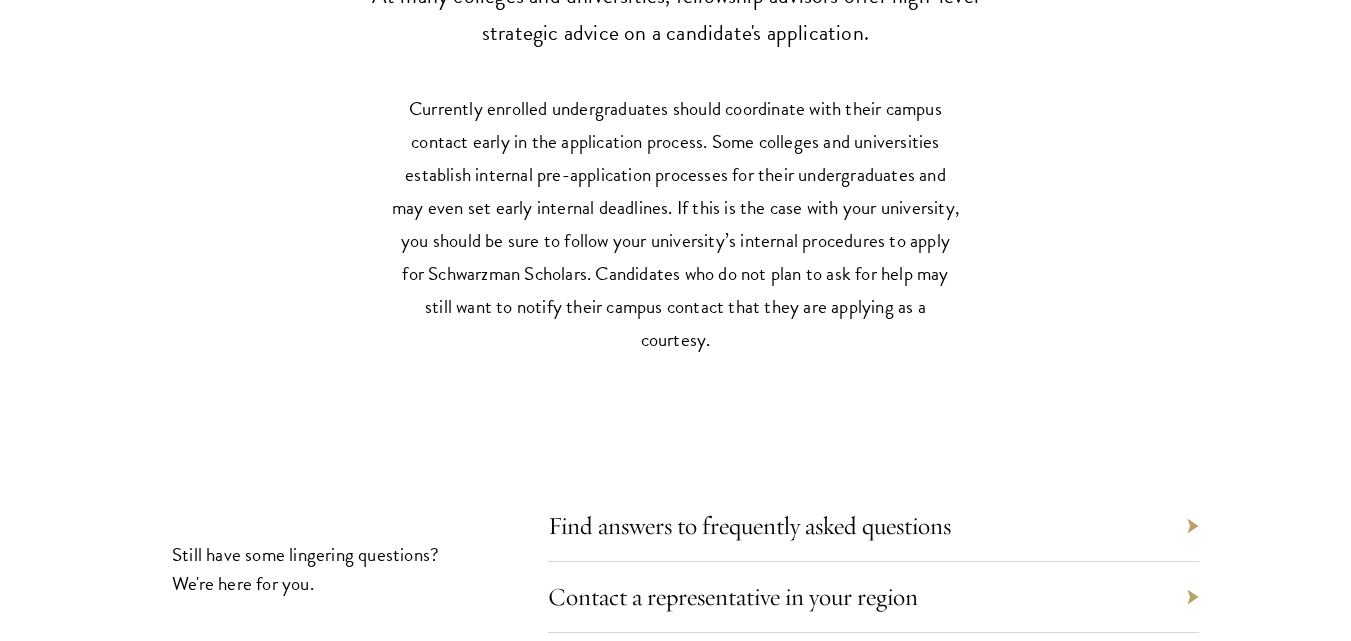 scroll, scrollTop: 9777, scrollLeft: 0, axis: vertical 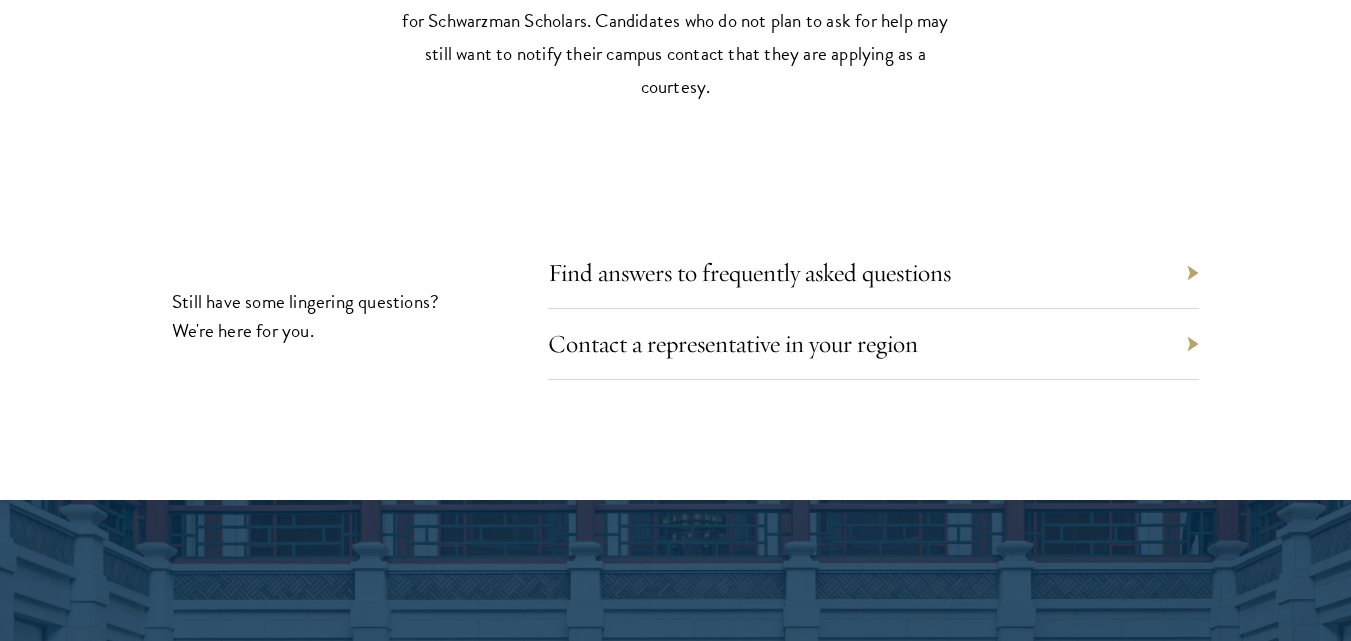 click on "Find answers to frequently asked questions" at bounding box center (873, 273) 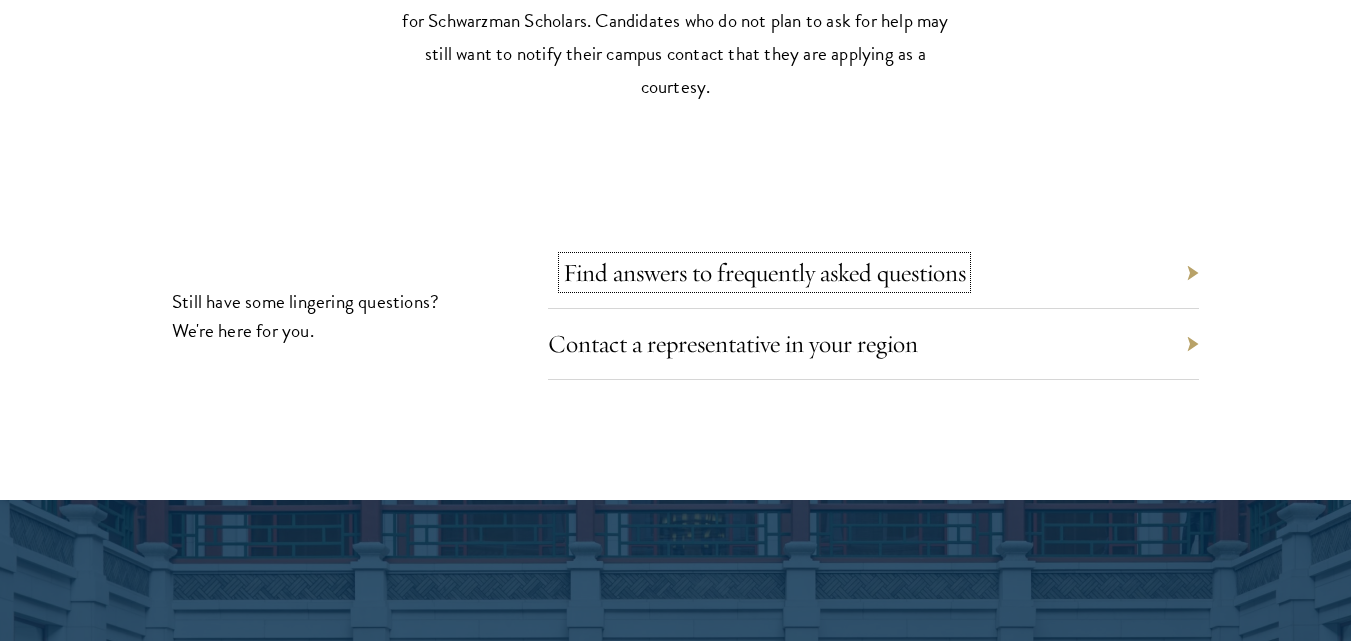 click on "Find answers to frequently asked questions" at bounding box center [764, 272] 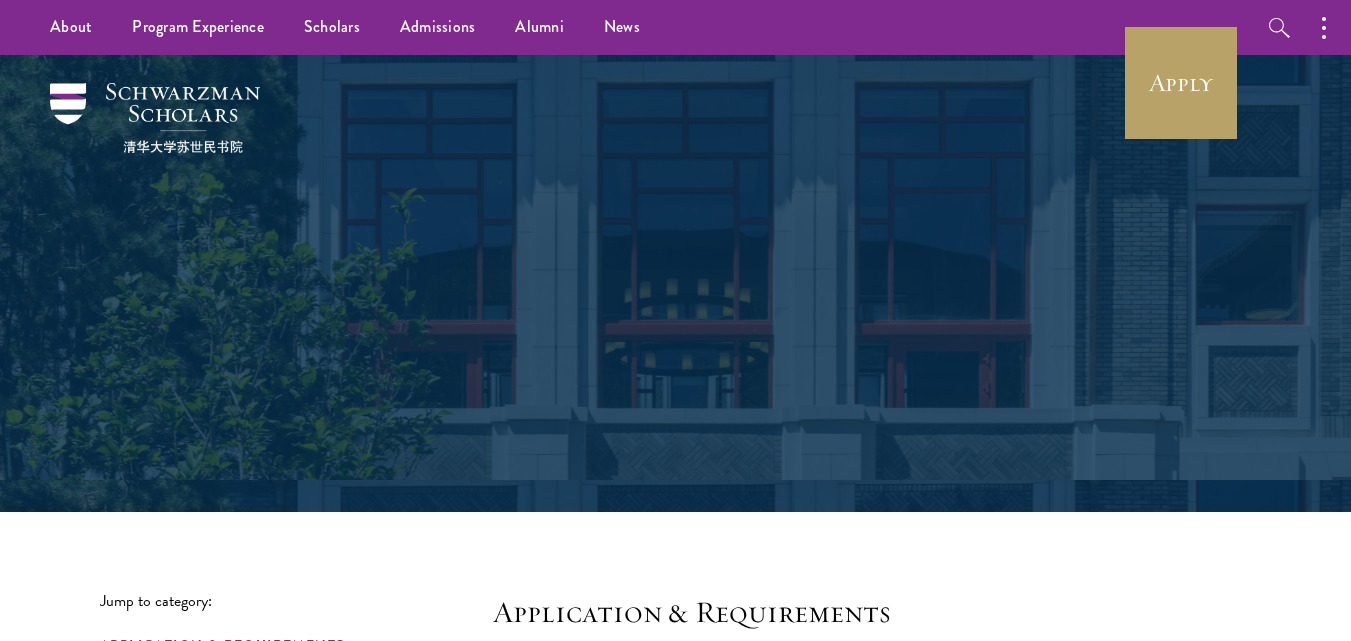 scroll, scrollTop: 0, scrollLeft: 0, axis: both 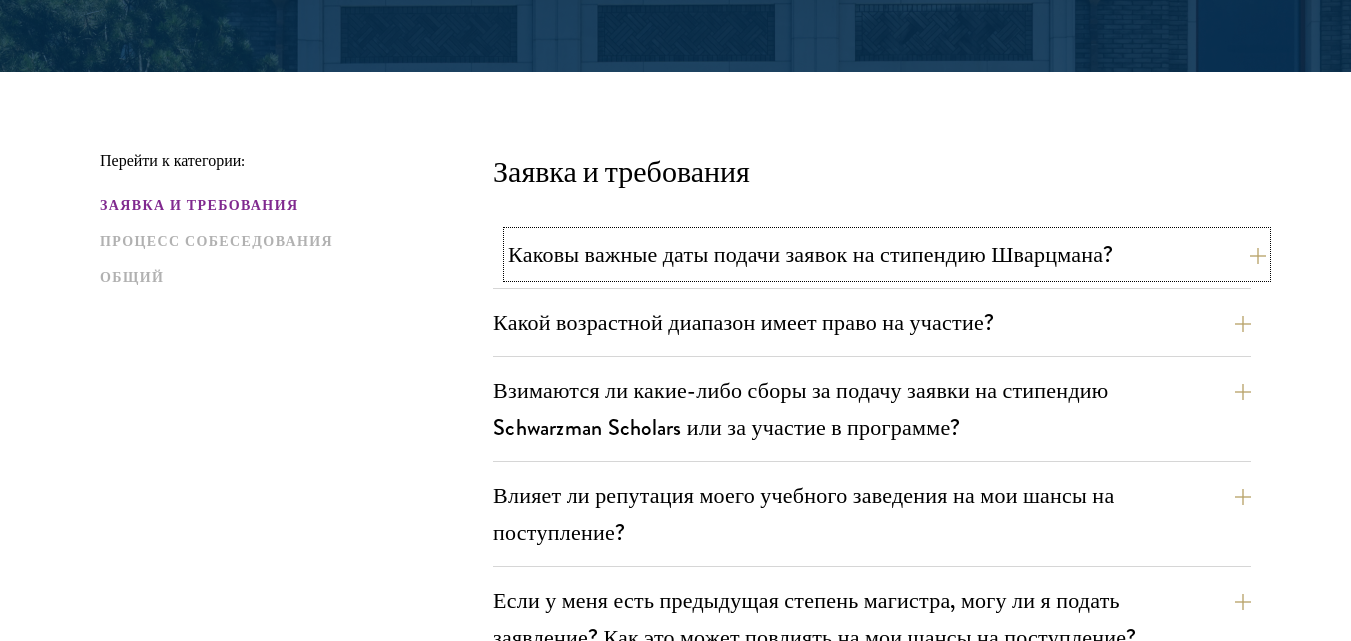 click on "Каковы важные даты подачи заявок на стипендию Шварцмана?" at bounding box center [887, 254] 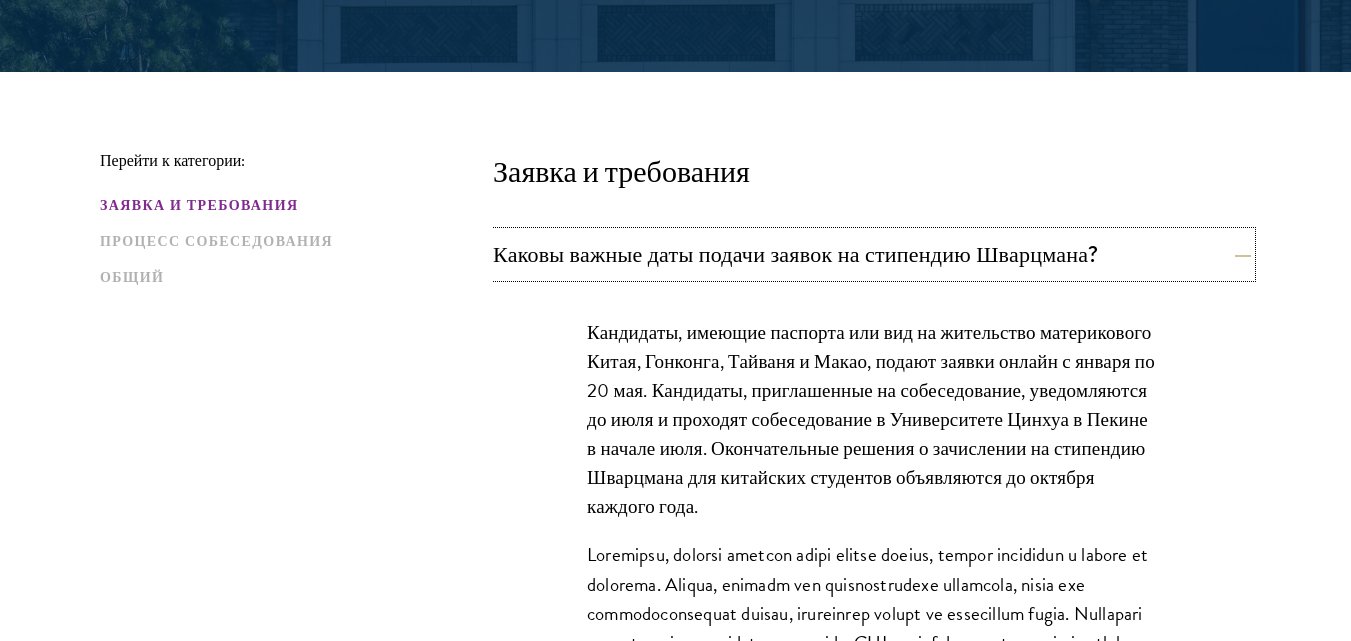 type 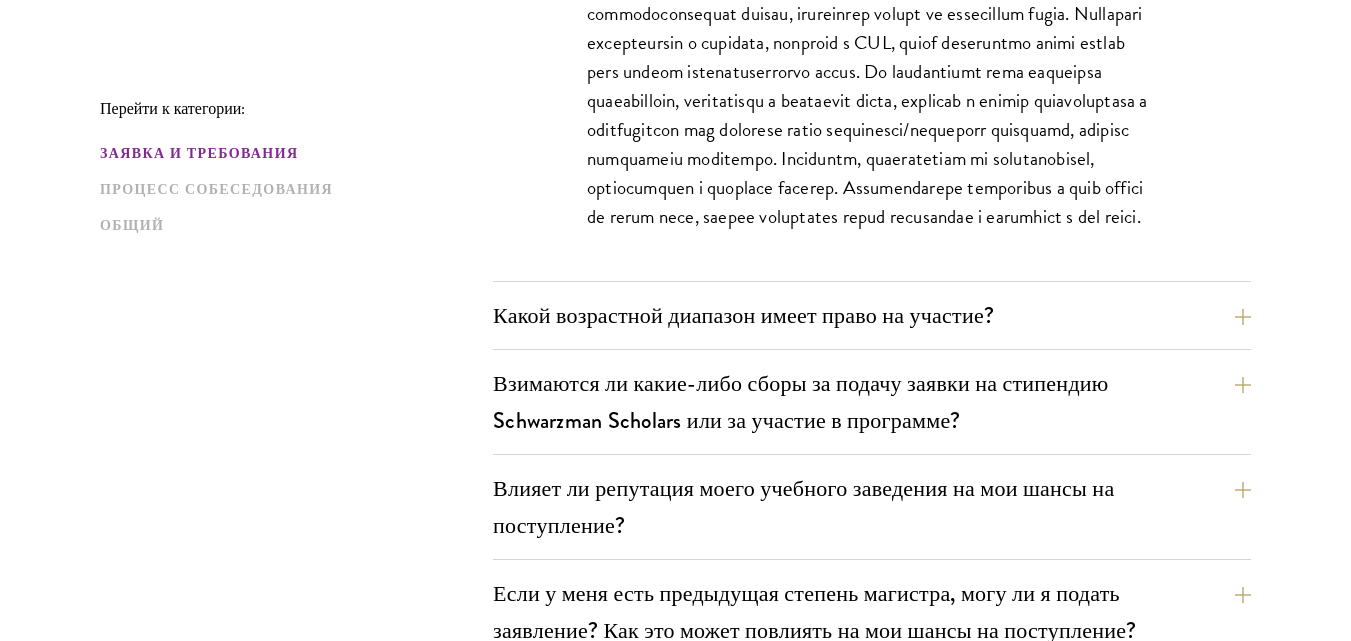 scroll, scrollTop: 1080, scrollLeft: 0, axis: vertical 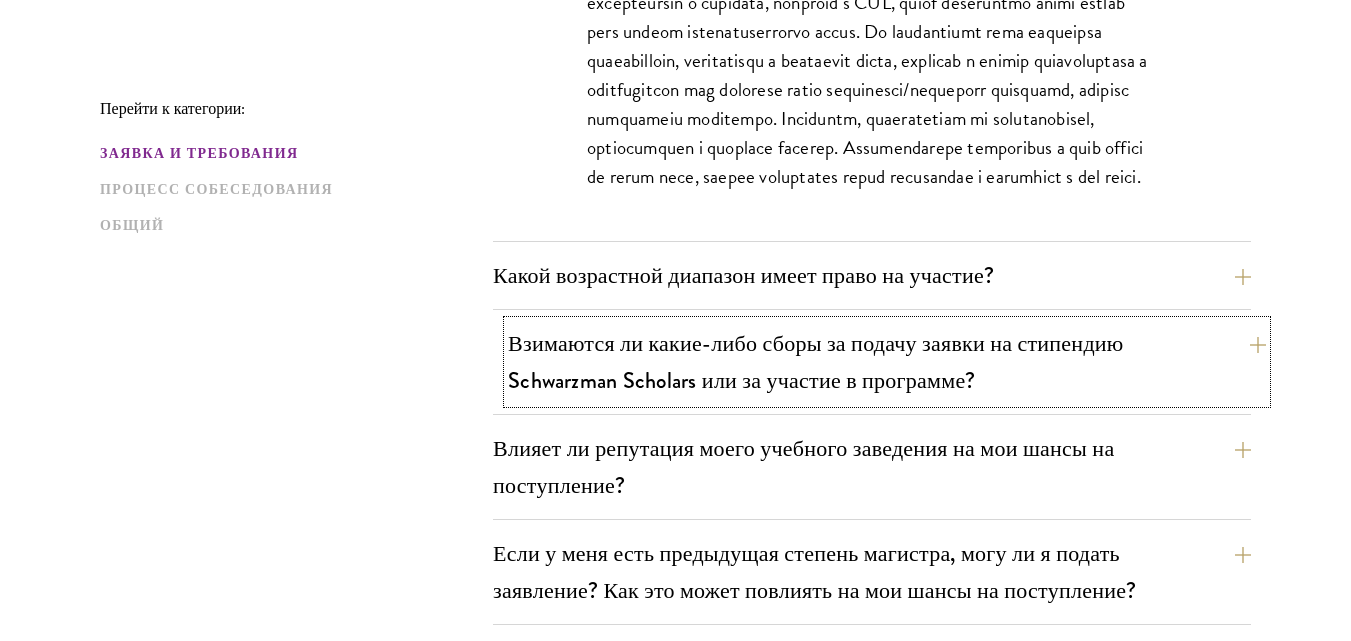 click on "Взимаются ли какие-либо сборы за подачу заявки на стипендию Schwarzman Scholars или за участие в программе?" at bounding box center (815, 362) 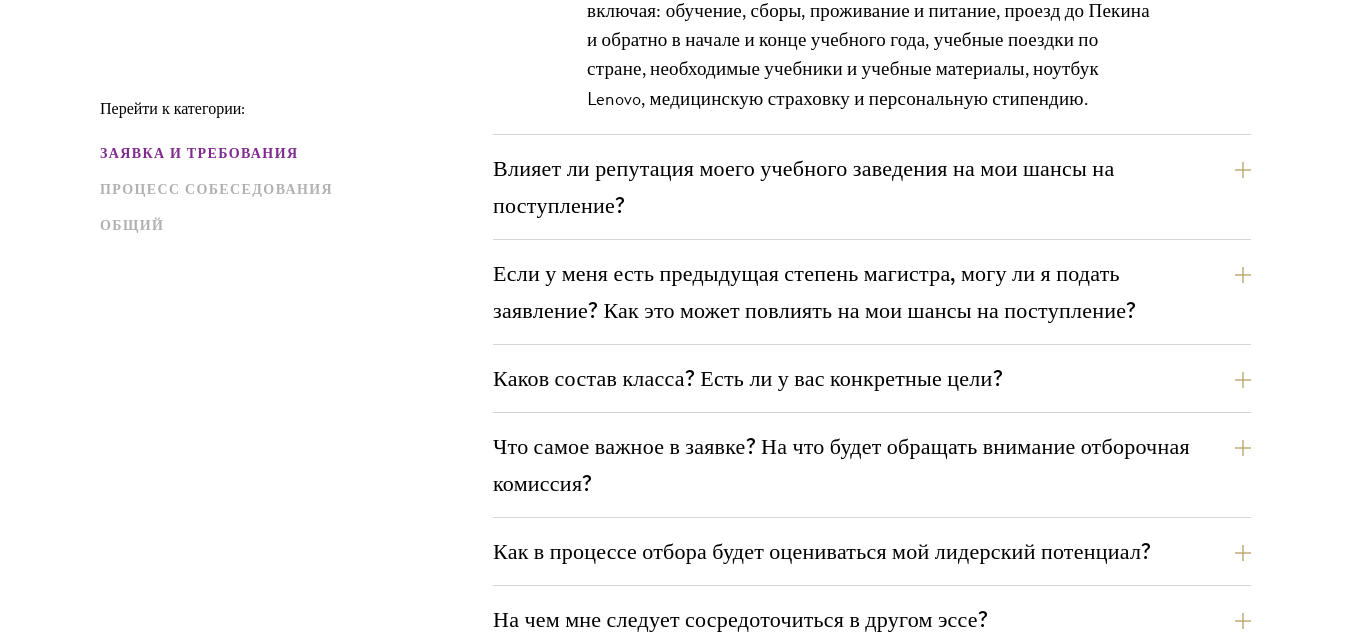 type 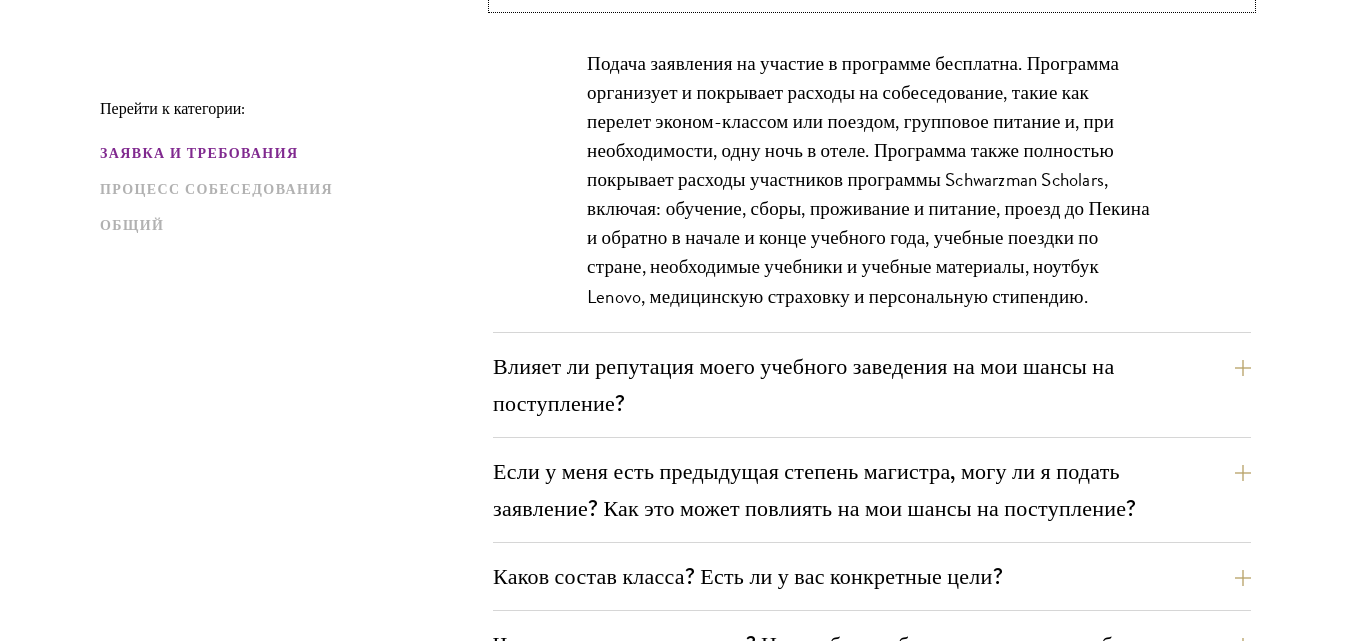 scroll, scrollTop: 920, scrollLeft: 0, axis: vertical 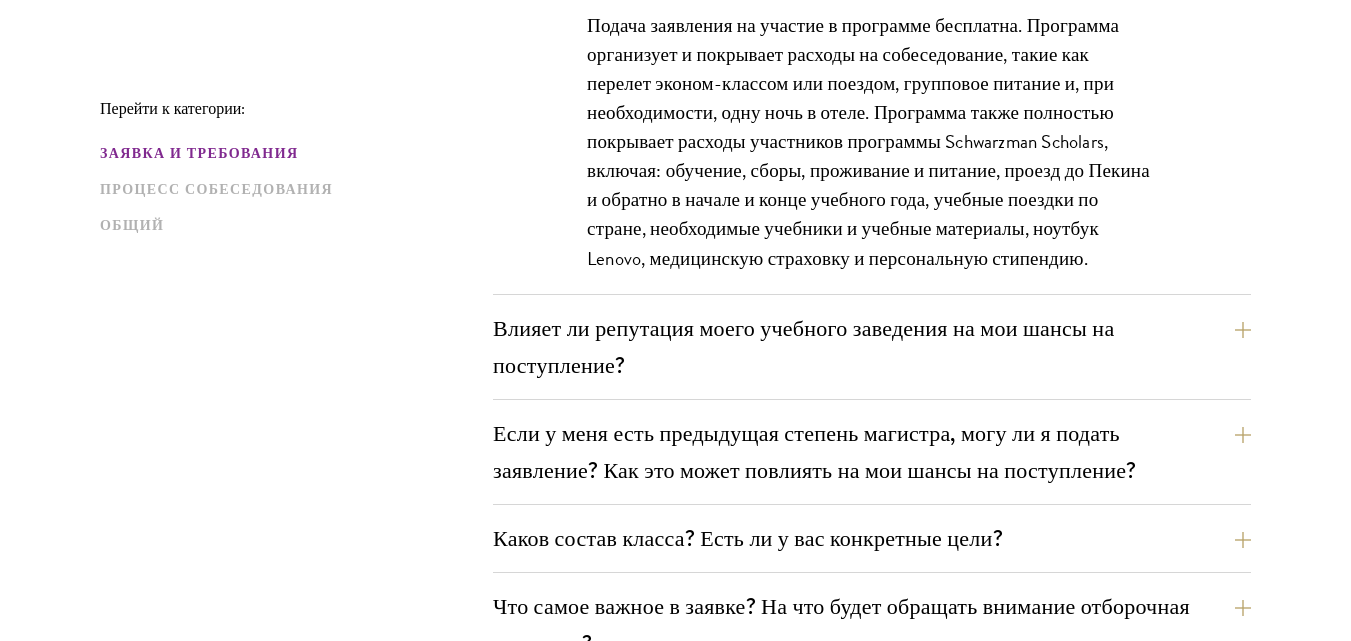 click on "Перейти к категории:
Заявка и требования
Процесс собеседования
Общий
Заявка и требования
Каковы важные даты подачи заявок на стипендию Шварцмана?
Какой возрастной диапазон имеет право на участие?
Кандидаты должны быть в возрасте от 18 до 29 лет по состоянию на 1 августа года зачисления.
Взимаются ли какие-либо сборы за подачу заявки на стипендию Schwarzman Scholars или за участие в программе?" at bounding box center (675, 1430) 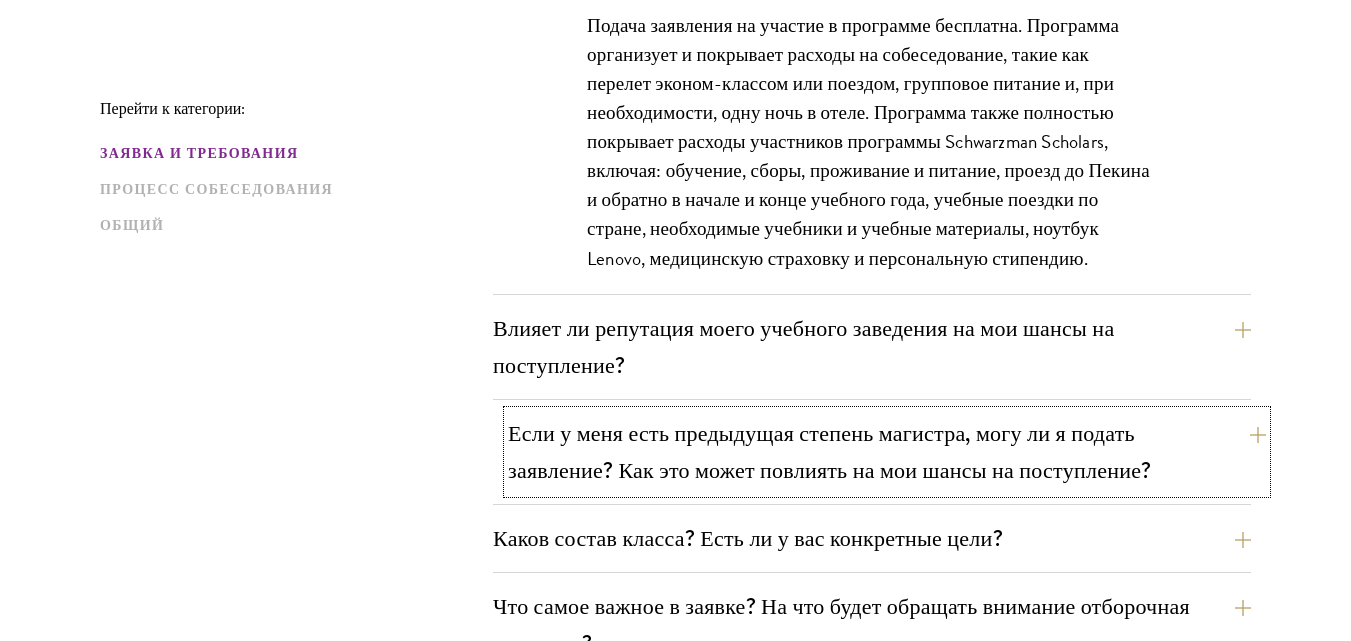 click on "Если у меня есть предыдущая степень магистра, могу ли я подать заявление? Как это может повлиять на мои шансы на поступление?" at bounding box center (887, 452) 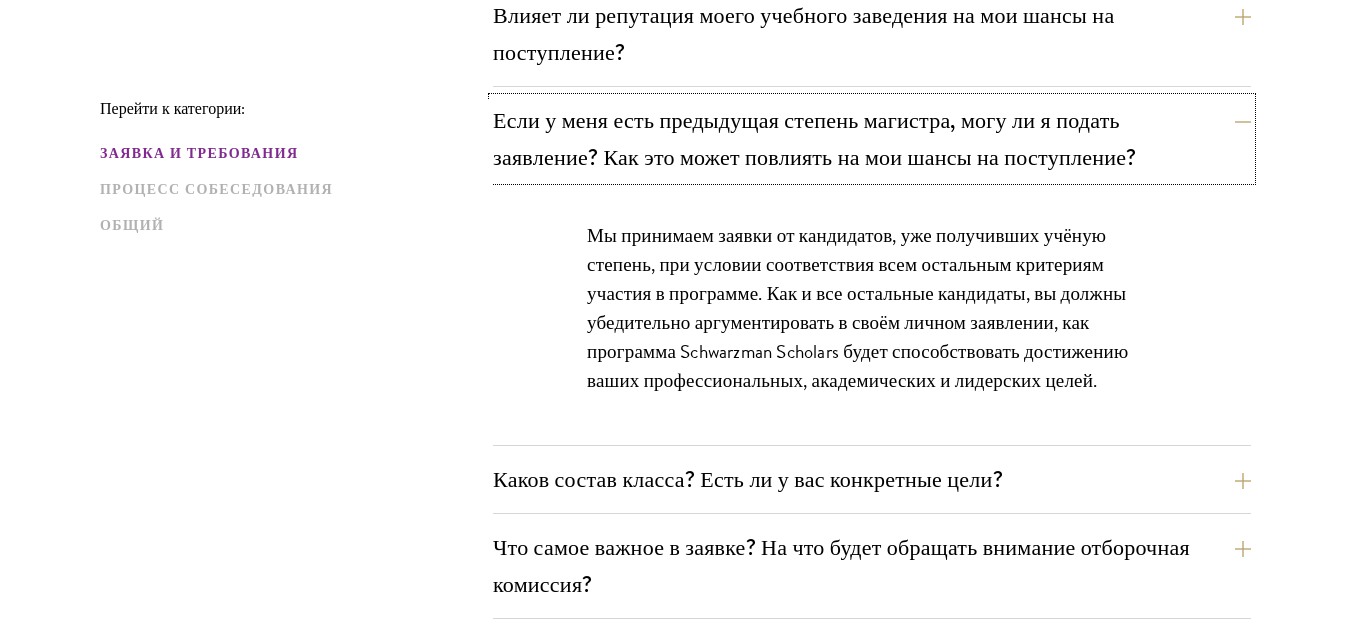 type 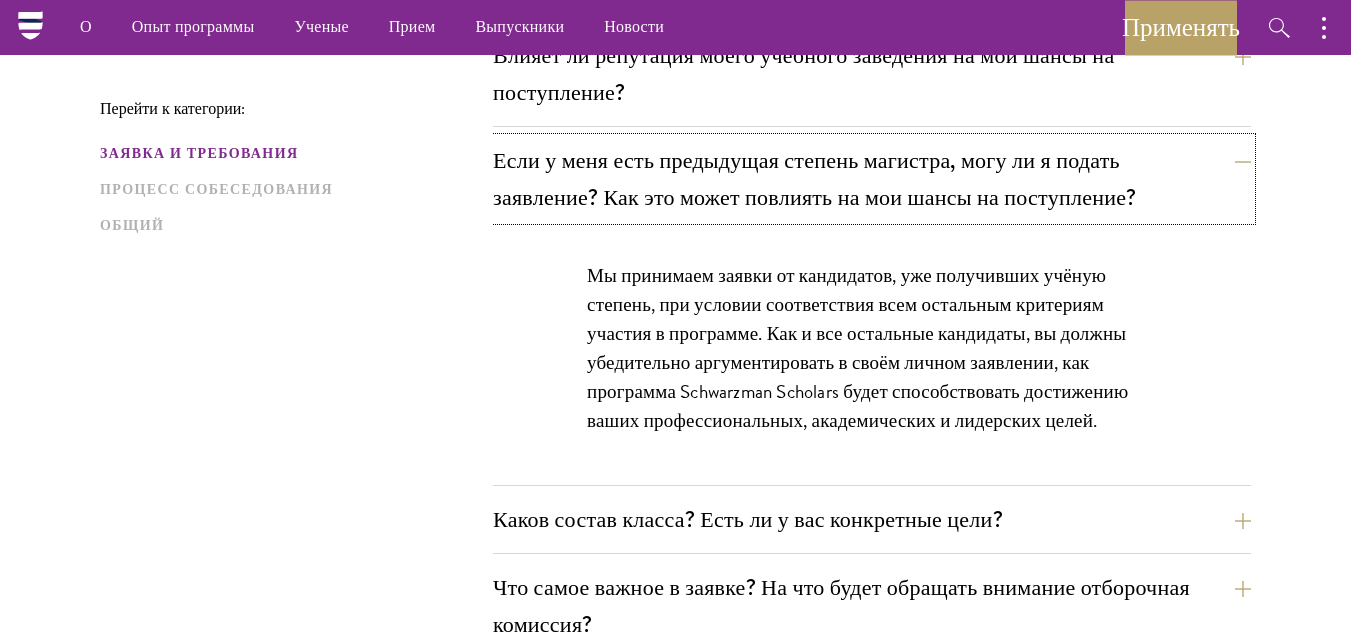 scroll, scrollTop: 840, scrollLeft: 0, axis: vertical 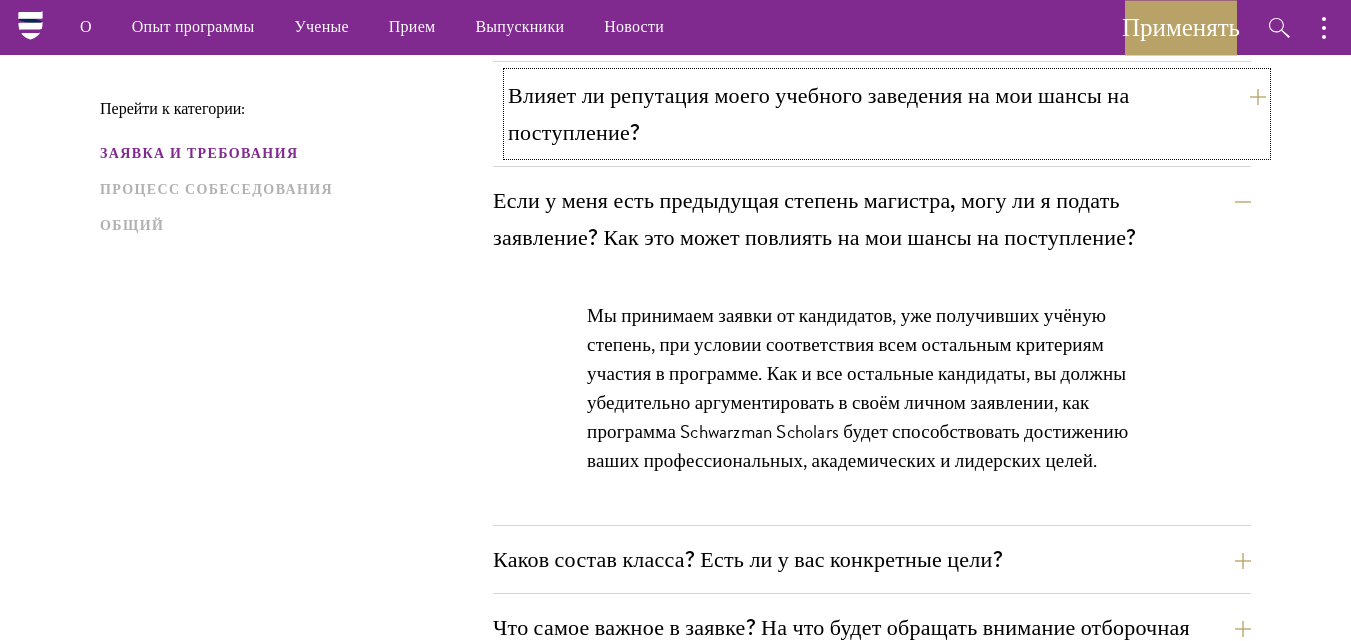 click on "Влияет ли репутация моего учебного заведения на мои шансы на поступление?" at bounding box center (818, 114) 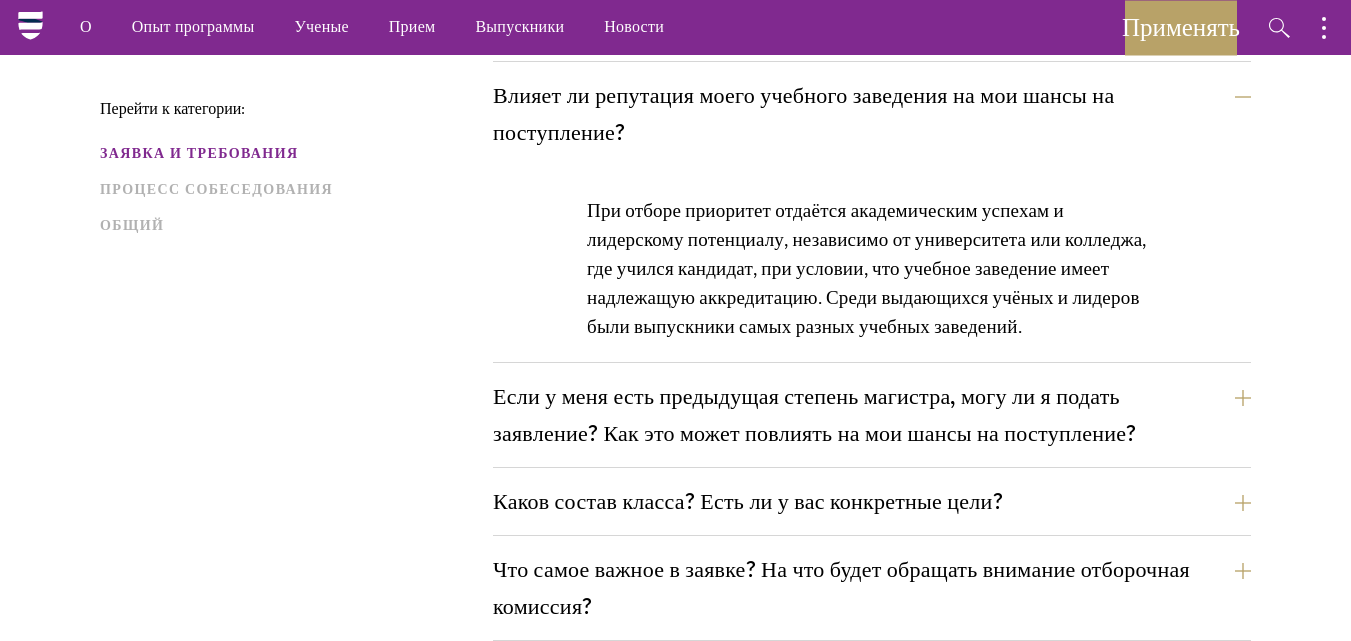 click on "Перейти к категории:
Заявка и требования
Процесс собеседования
Общий
Заявка и требования
Каковы важные даты подачи заявок на стипендию Шварцмана?
Какой возрастной диапазон имеет право на участие?
Кандидаты должны быть в возрасте от 18 до 29 лет по состоянию на 1 августа года зачисления.
Взимаются ли какие-либо сборы за подачу заявки на стипендию Schwarzman Scholars или за участие в программе?" at bounding box center (675, 1451) 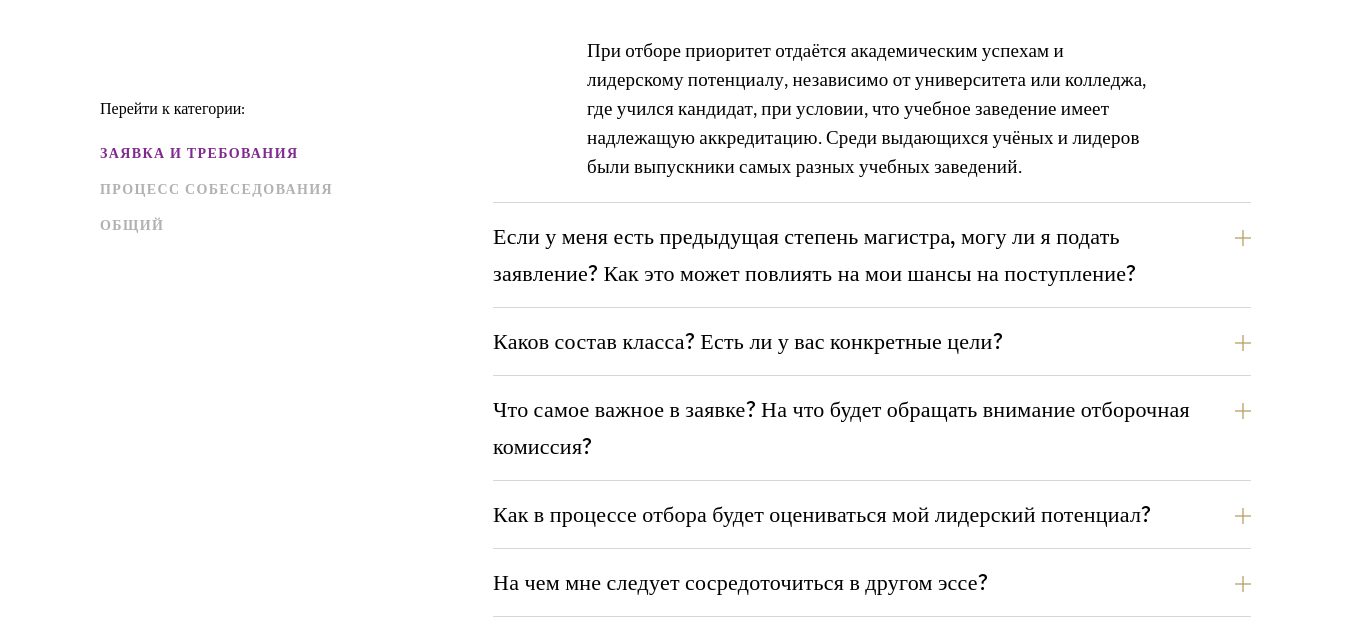 scroll, scrollTop: 1040, scrollLeft: 0, axis: vertical 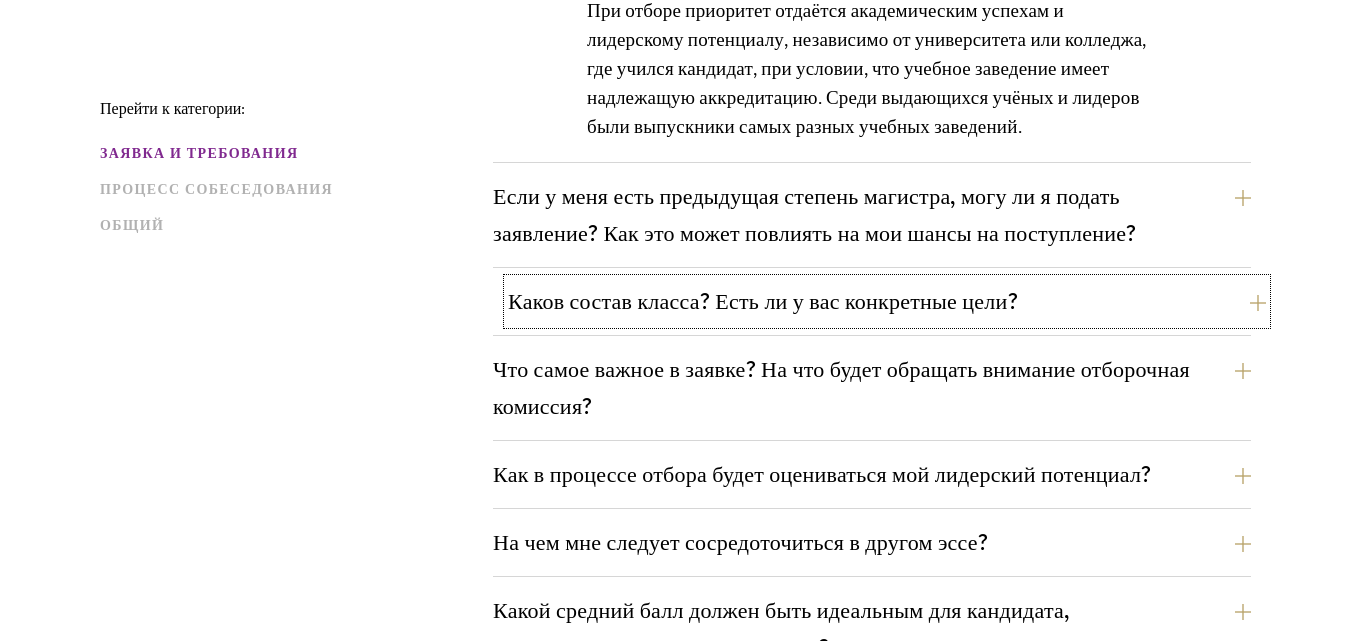 click on "Каков состав класса? Есть ли у вас конкретные цели?" at bounding box center (763, 301) 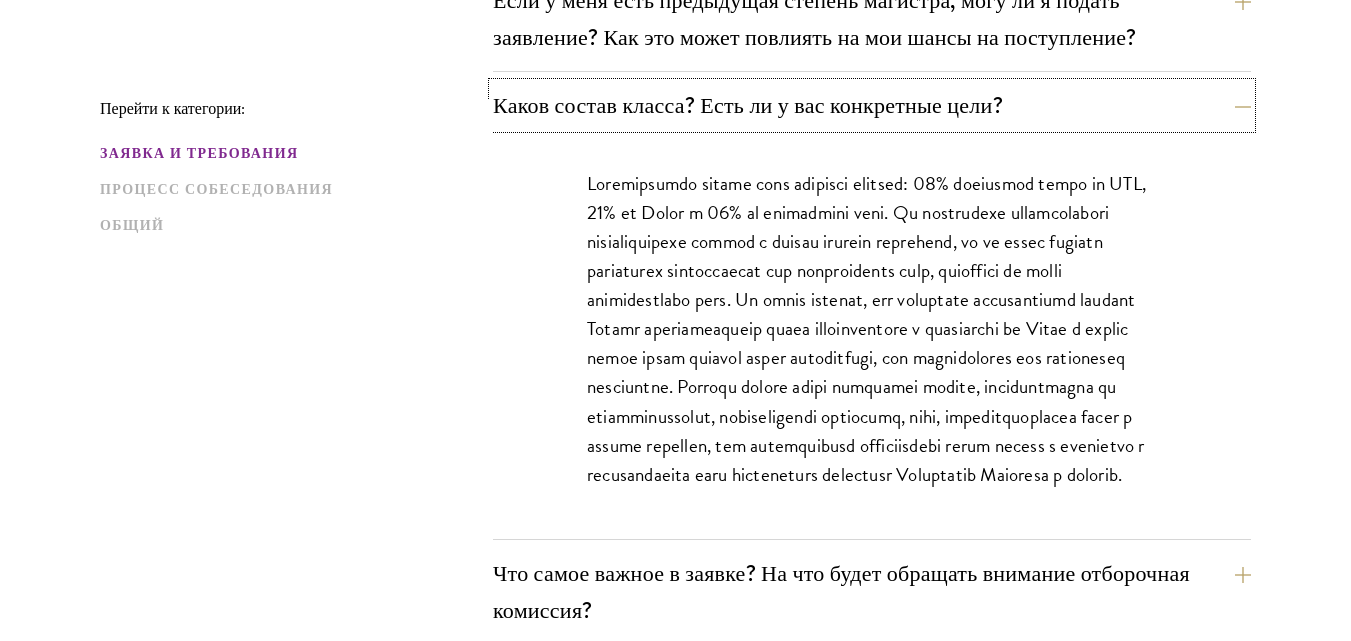 type 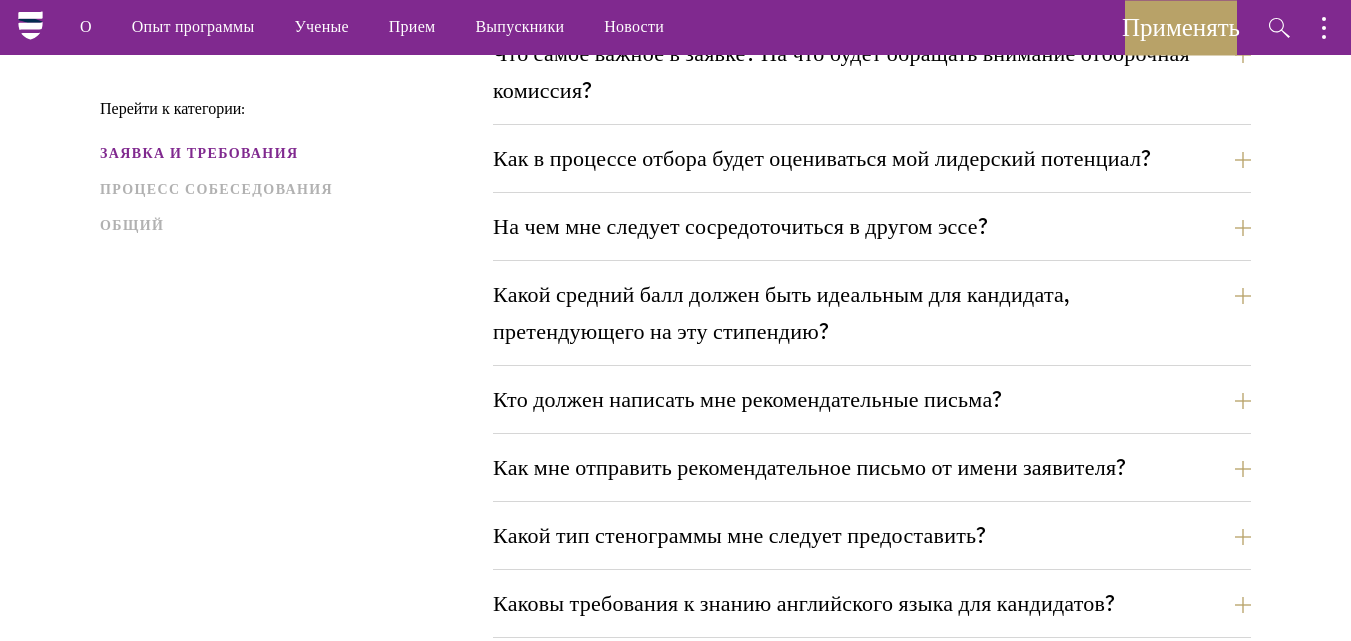 scroll, scrollTop: 1520, scrollLeft: 0, axis: vertical 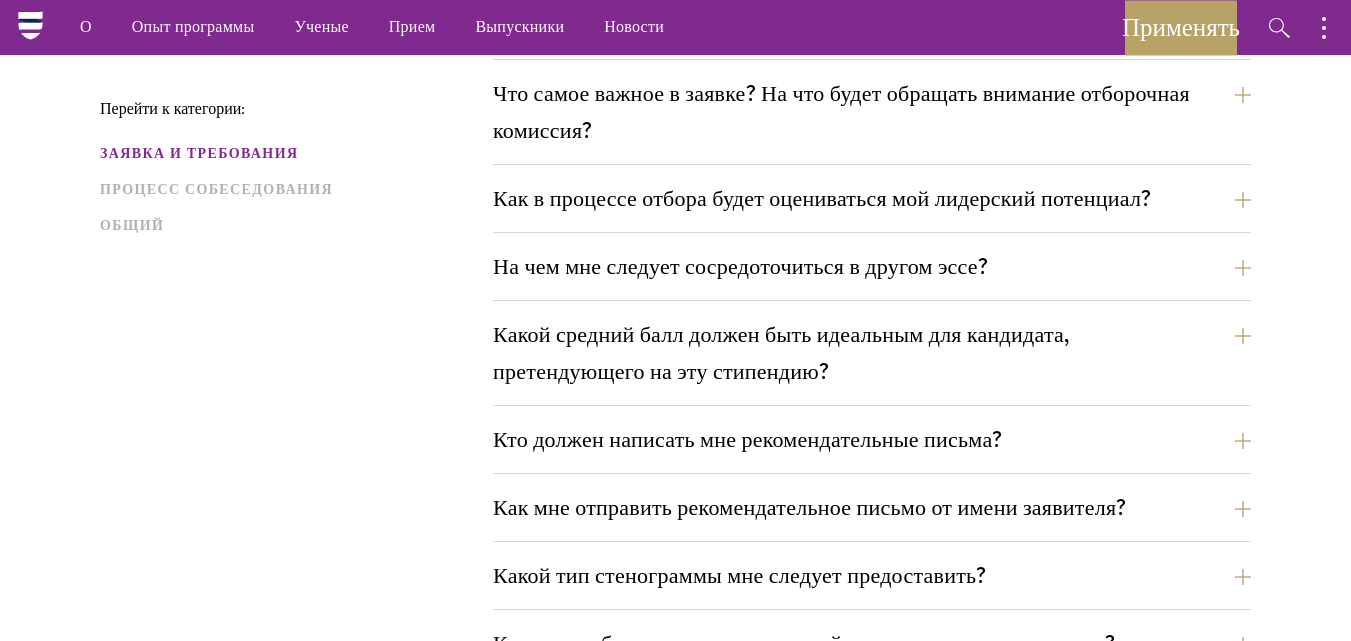 click on "Перейти к категории:
Заявка и требования
Процесс собеседования
Общий
Заявка и требования
Каковы важные даты подачи заявок на стипендию Шварцмана?
Какой возрастной диапазон имеет право на участие?
Кандидаты должны быть в возрасте от 18 до 29 лет по состоянию на 1 августа года зачисления.
Взимаются ли какие-либо сборы за подачу заявки на стипендию Schwarzman Scholars или за участие в программе?" at bounding box center (675, 892) 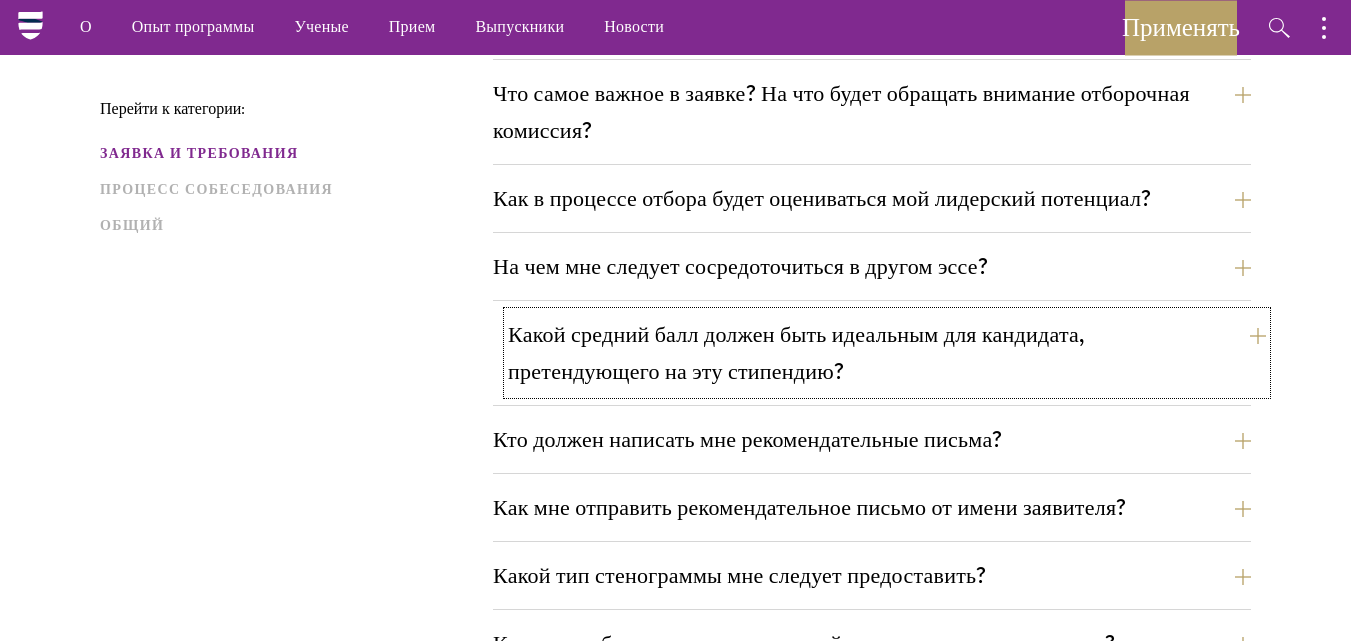 click on "Какой средний балл должен быть идеальным для кандидата, претендующего на эту стипендию?" at bounding box center [796, 353] 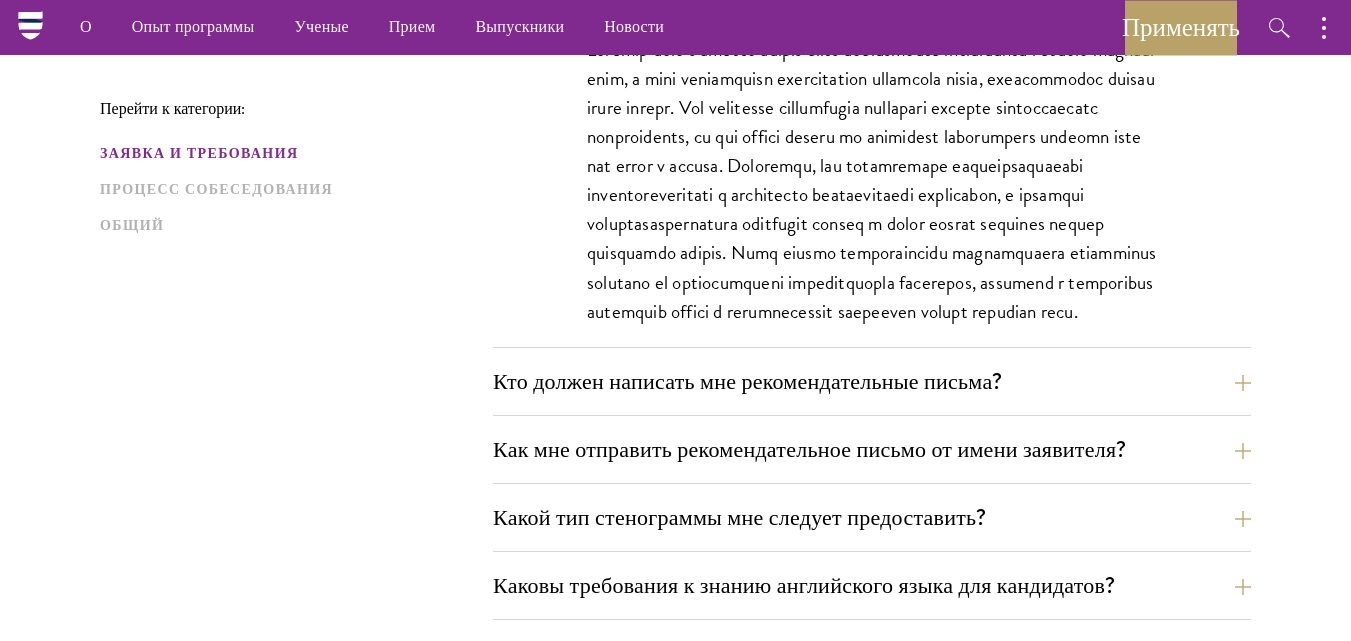 type 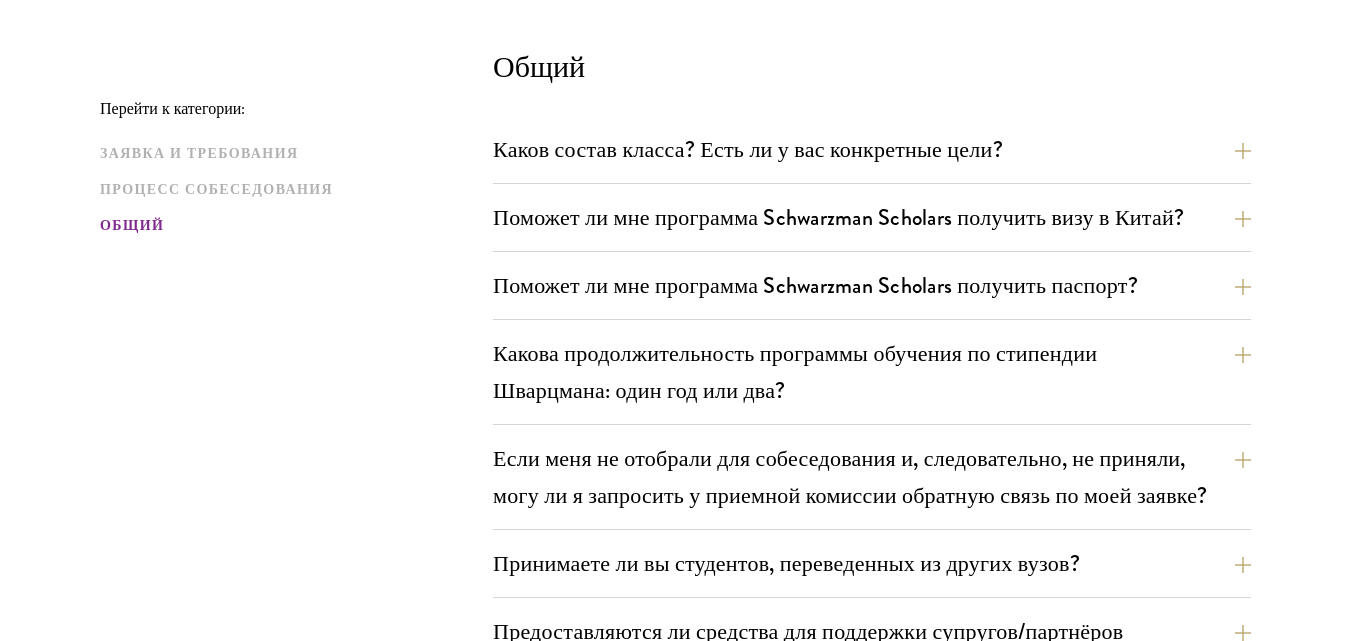 scroll, scrollTop: 3480, scrollLeft: 0, axis: vertical 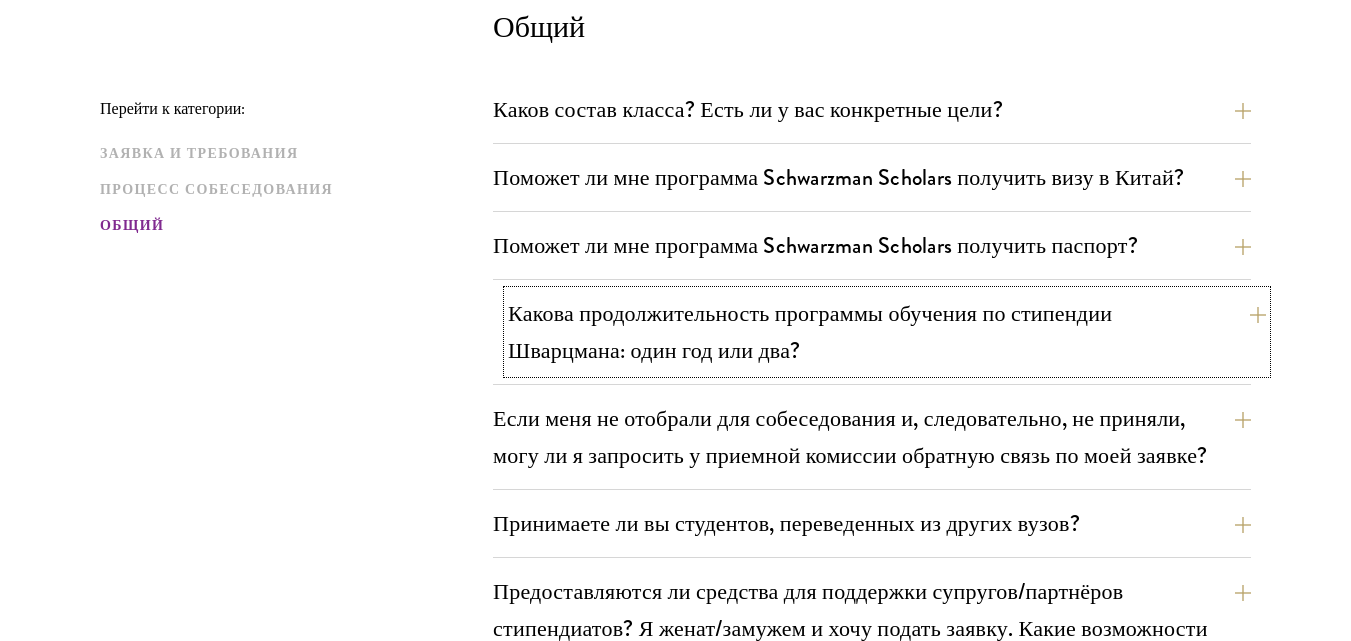 click on "Какова продолжительность программы обучения по стипендии Шварцмана: один год или два?" at bounding box center (810, 332) 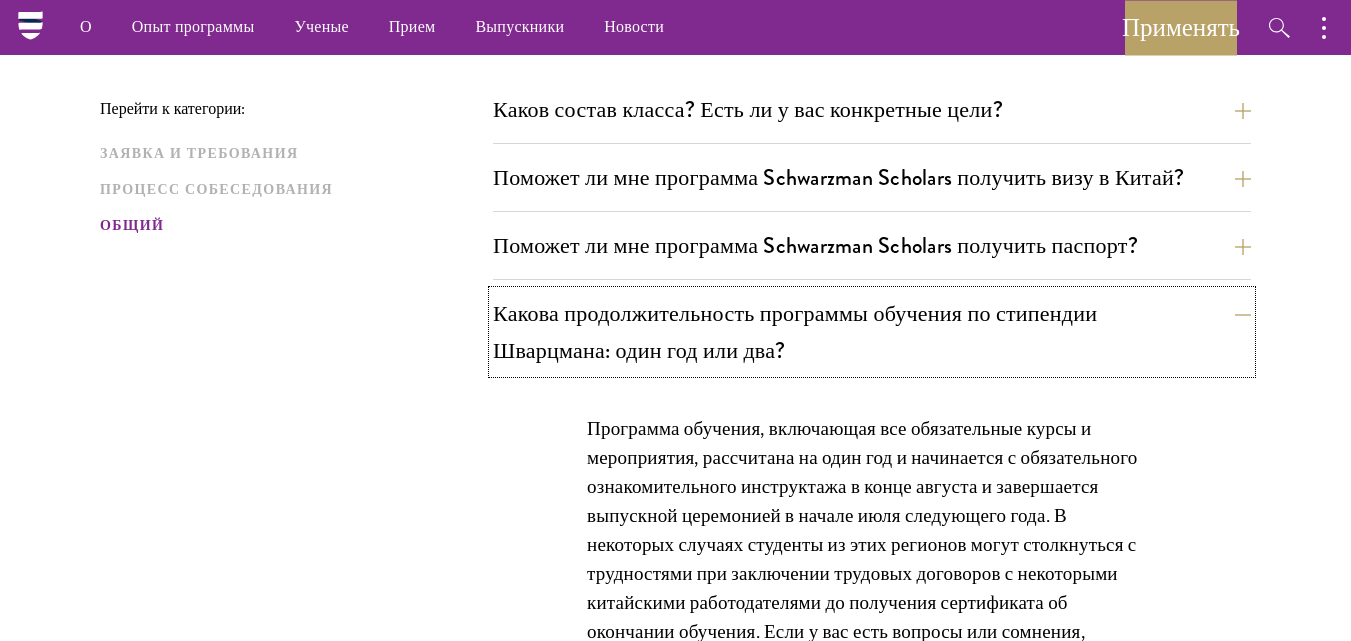 type 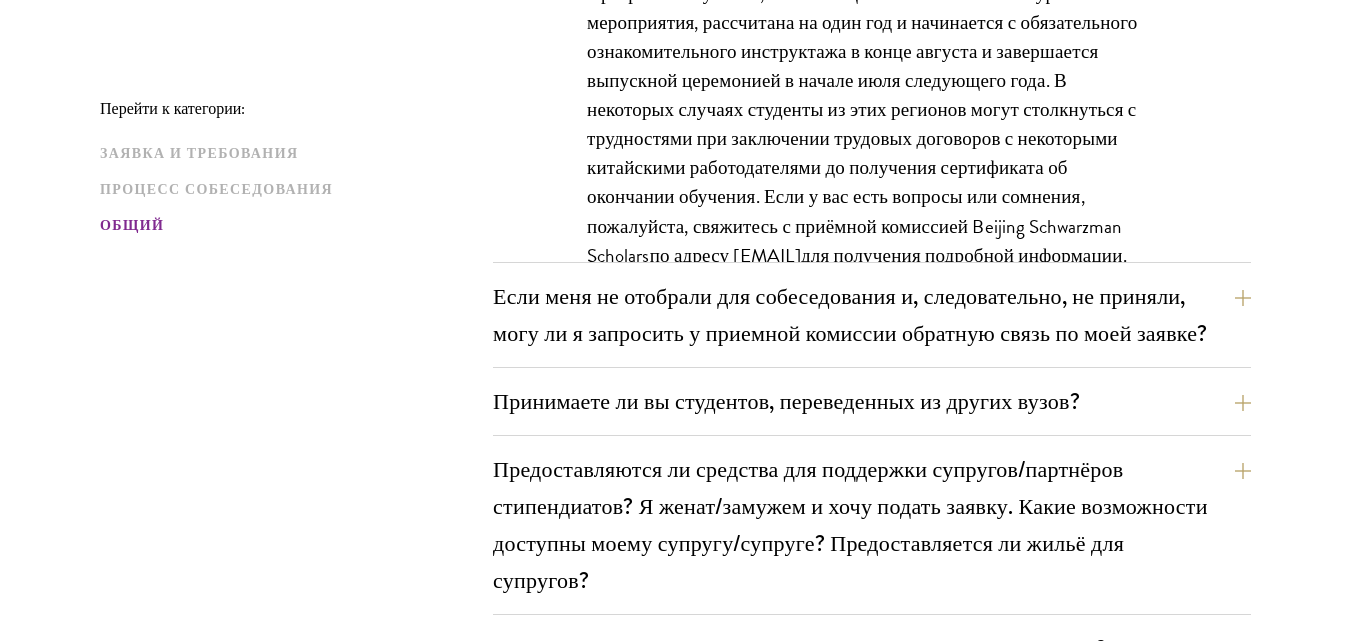 scroll, scrollTop: 3698, scrollLeft: 0, axis: vertical 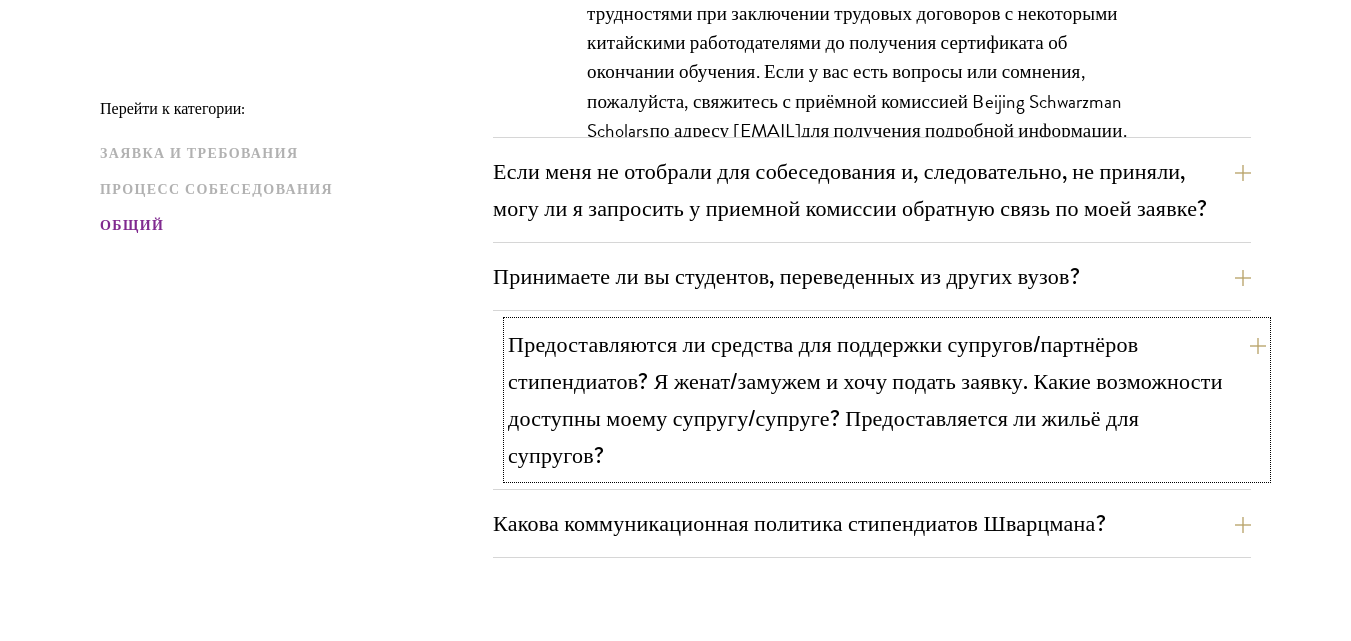 click on "Предоставляются ли средства для поддержки супругов/партнёров стипендиатов? Я женат/замужем и хочу подать заявку. Какие возможности доступны моему супругу/супруге? Предоставляется ли жильё для супругов?" at bounding box center (865, 400) 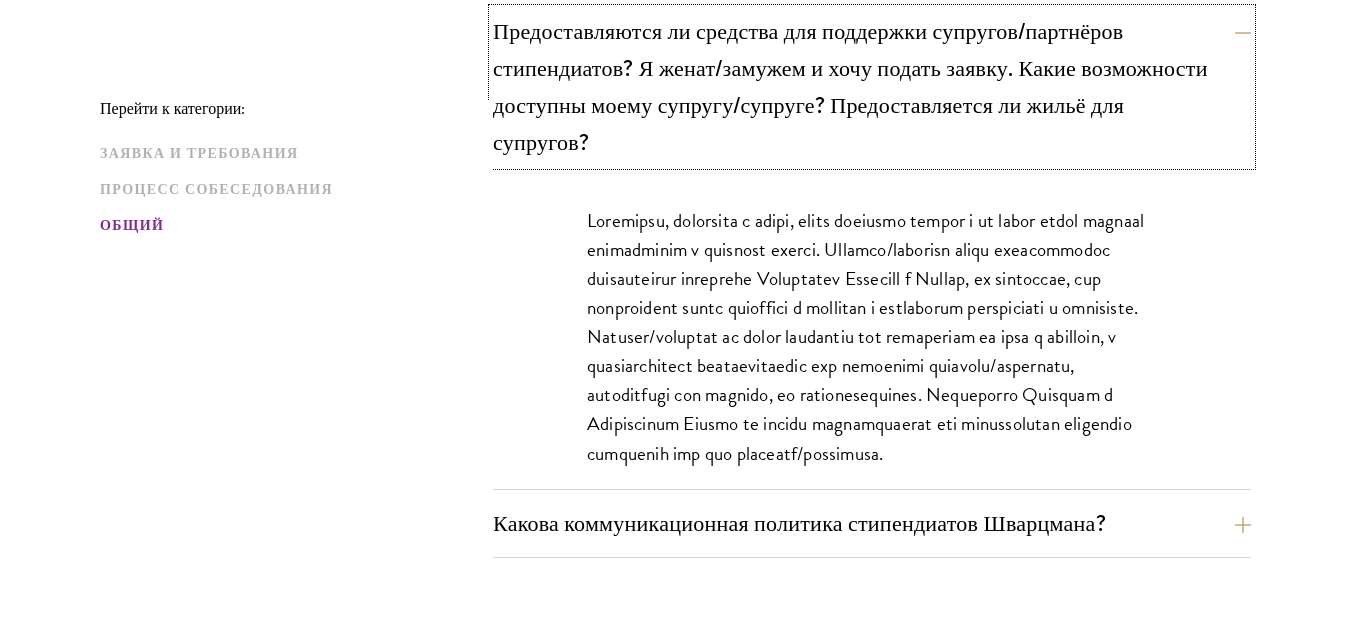 type 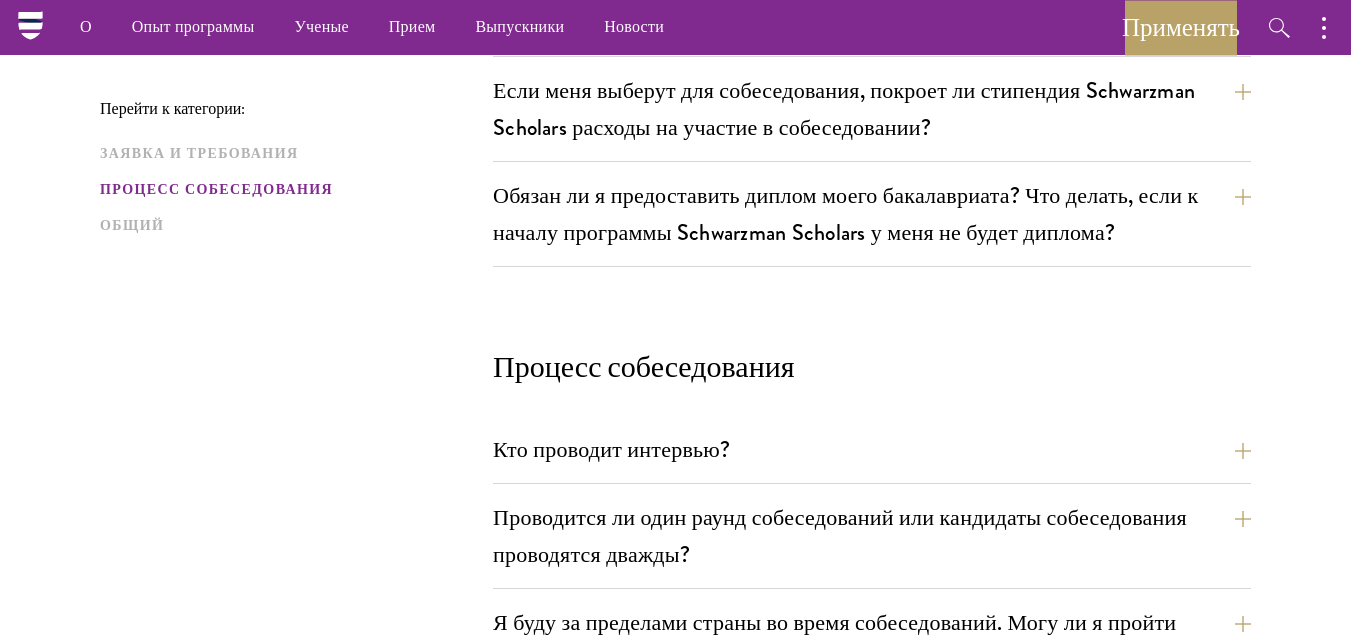 scroll, scrollTop: 2018, scrollLeft: 0, axis: vertical 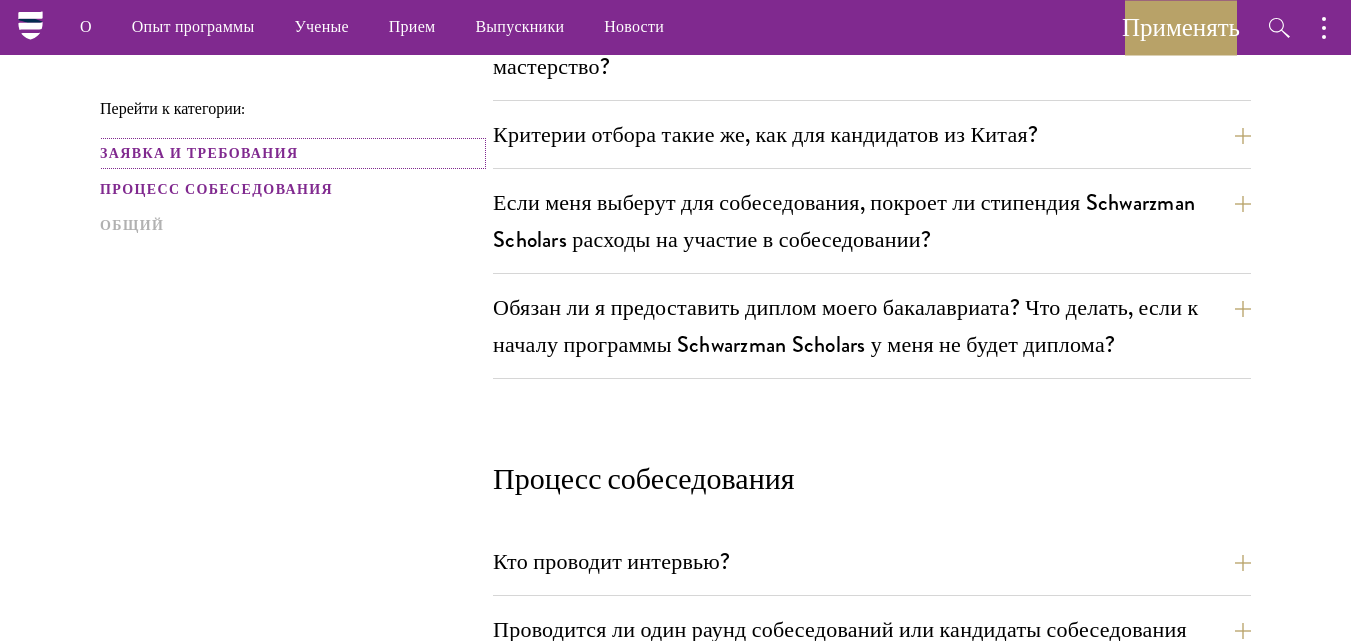 click on "Заявка и требования" at bounding box center (199, 153) 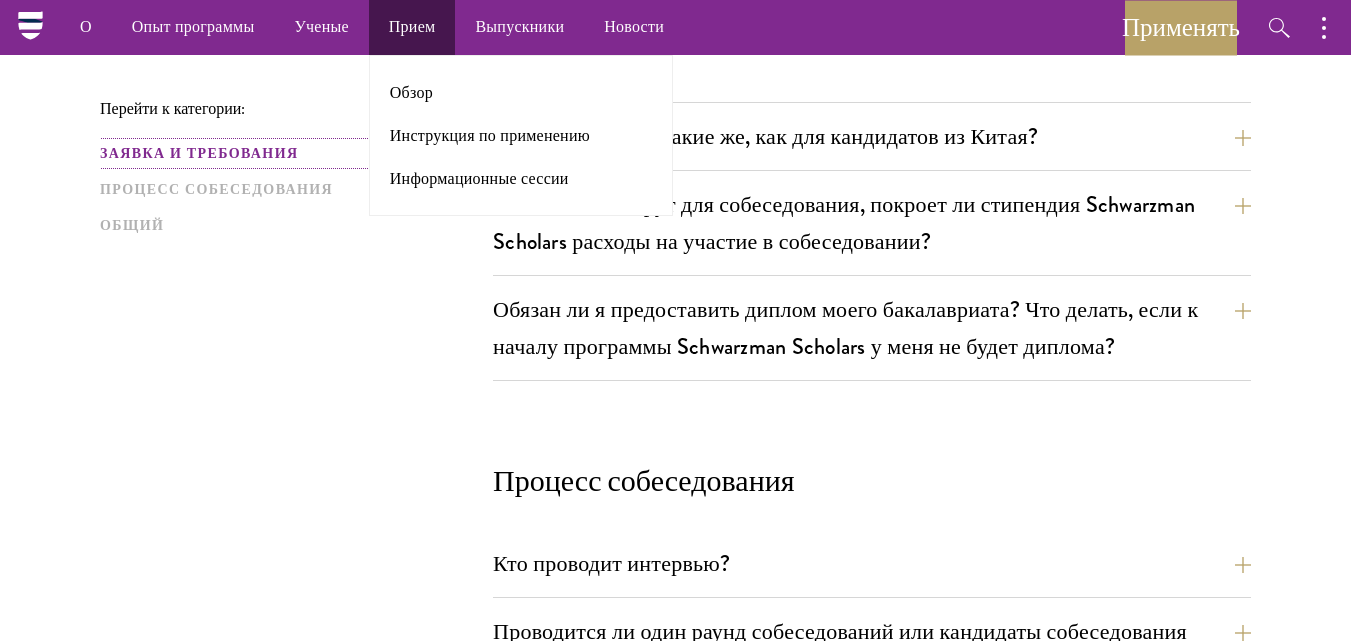 scroll, scrollTop: 492, scrollLeft: 0, axis: vertical 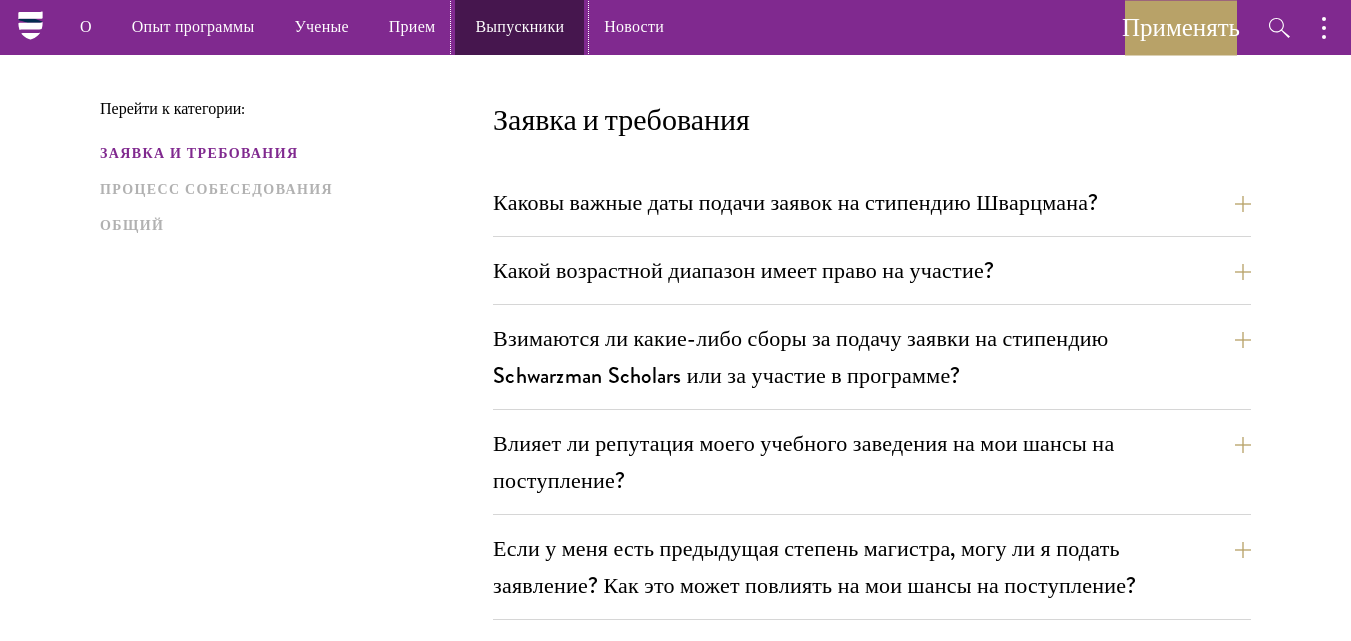 click on "Выпускники" at bounding box center (519, 26) 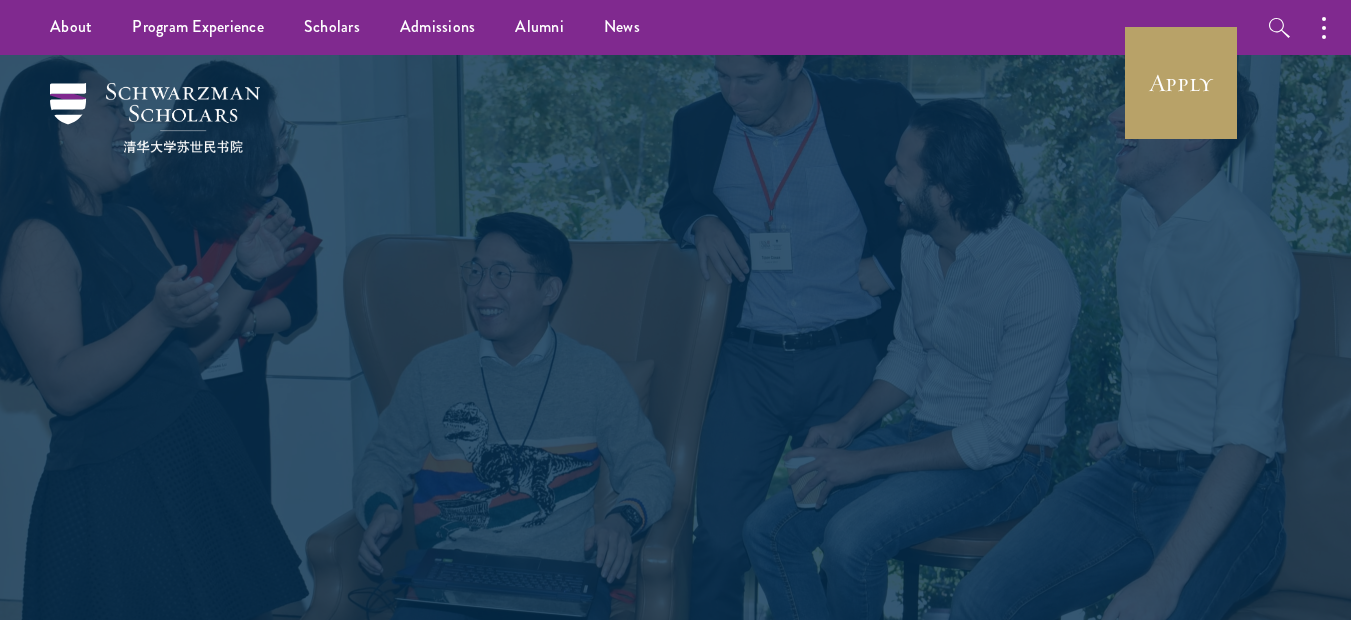 scroll, scrollTop: 0, scrollLeft: 0, axis: both 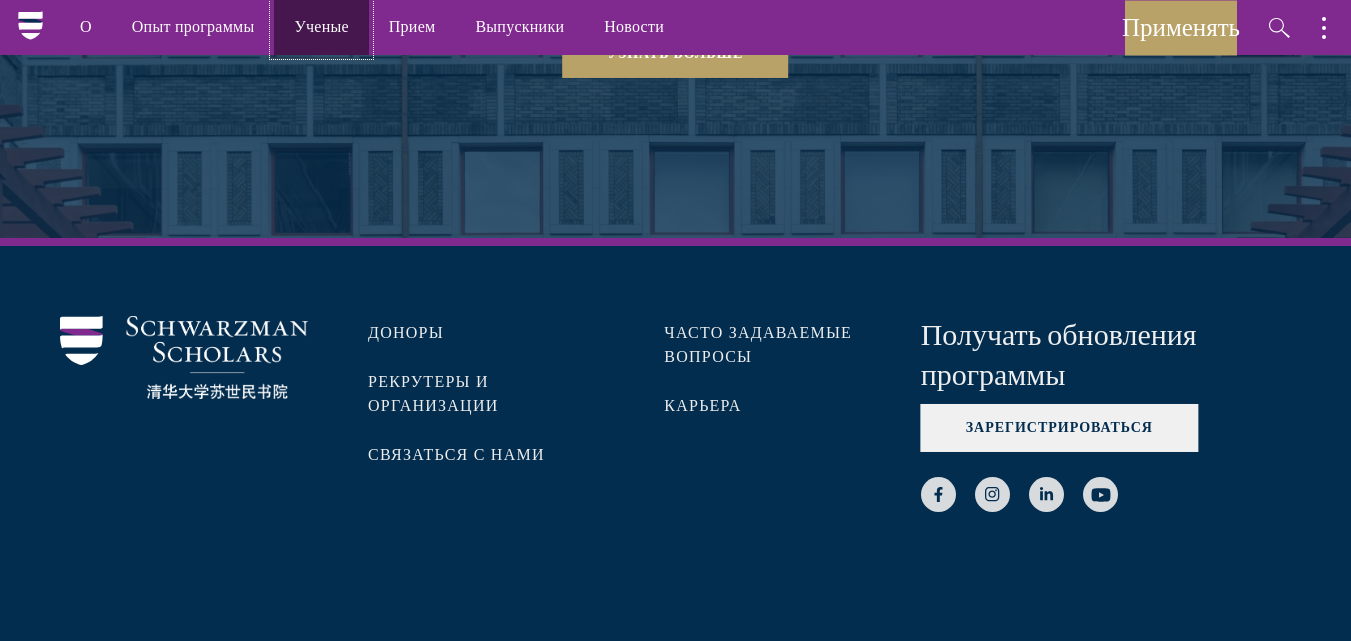 click on "Ученые" at bounding box center (321, 27) 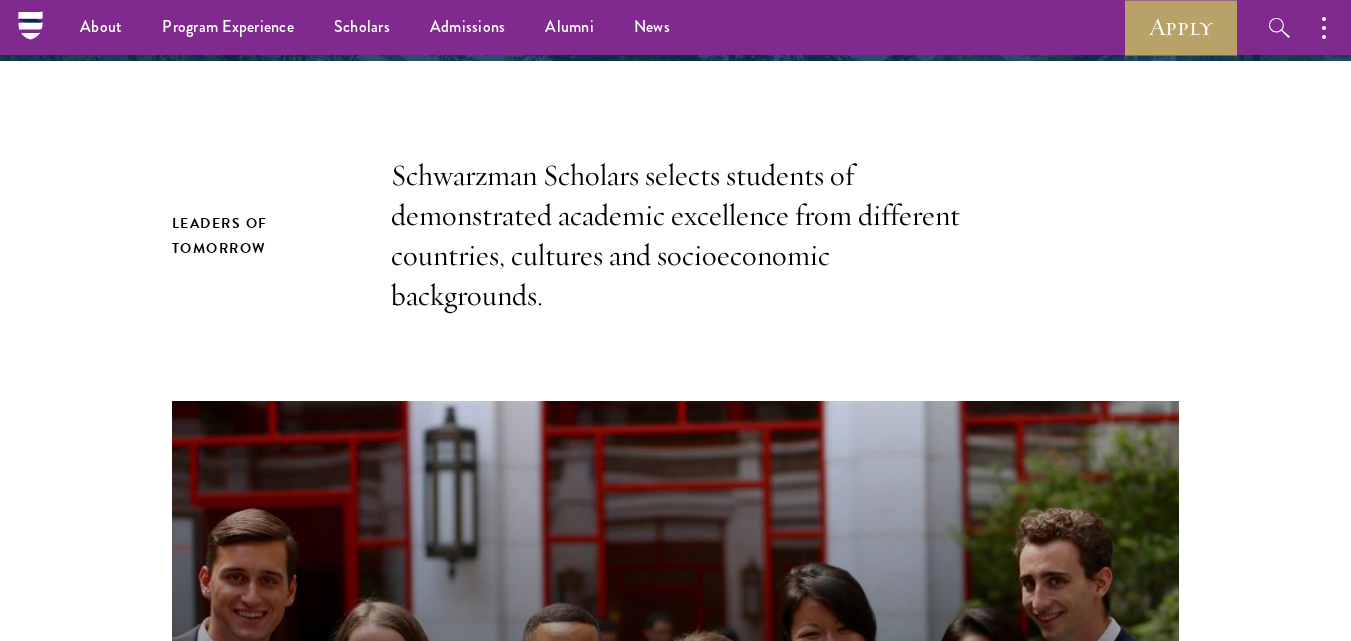 scroll, scrollTop: 559, scrollLeft: 0, axis: vertical 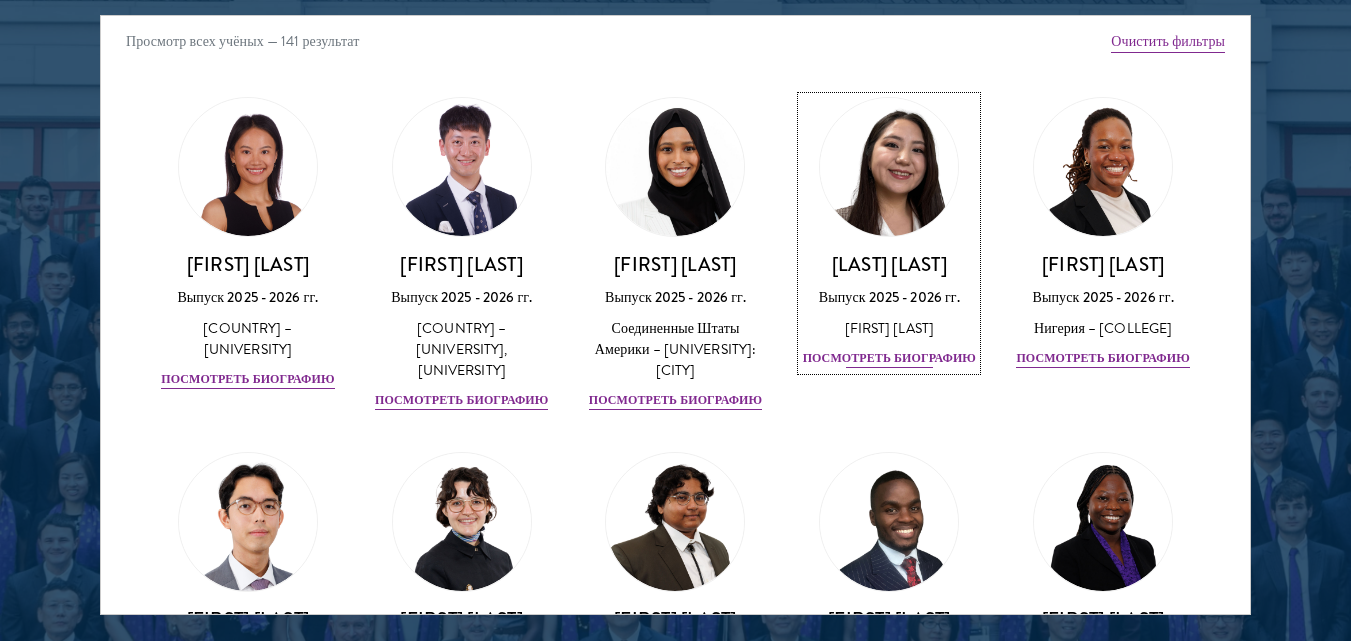 click on "Посмотреть биографию" at bounding box center (889, 358) 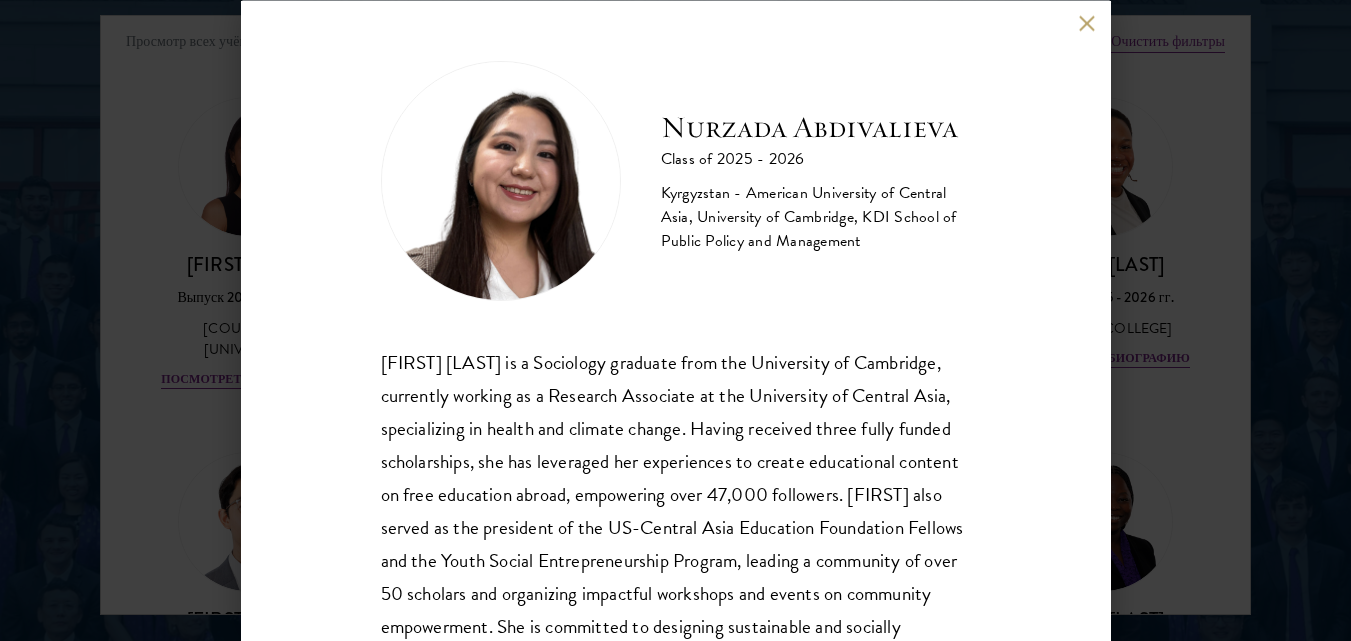 click on "[COUNTRY] - [UNIVERSITY], [UNIVERSITY], [UNIVERSITY]" at bounding box center (676, 320) 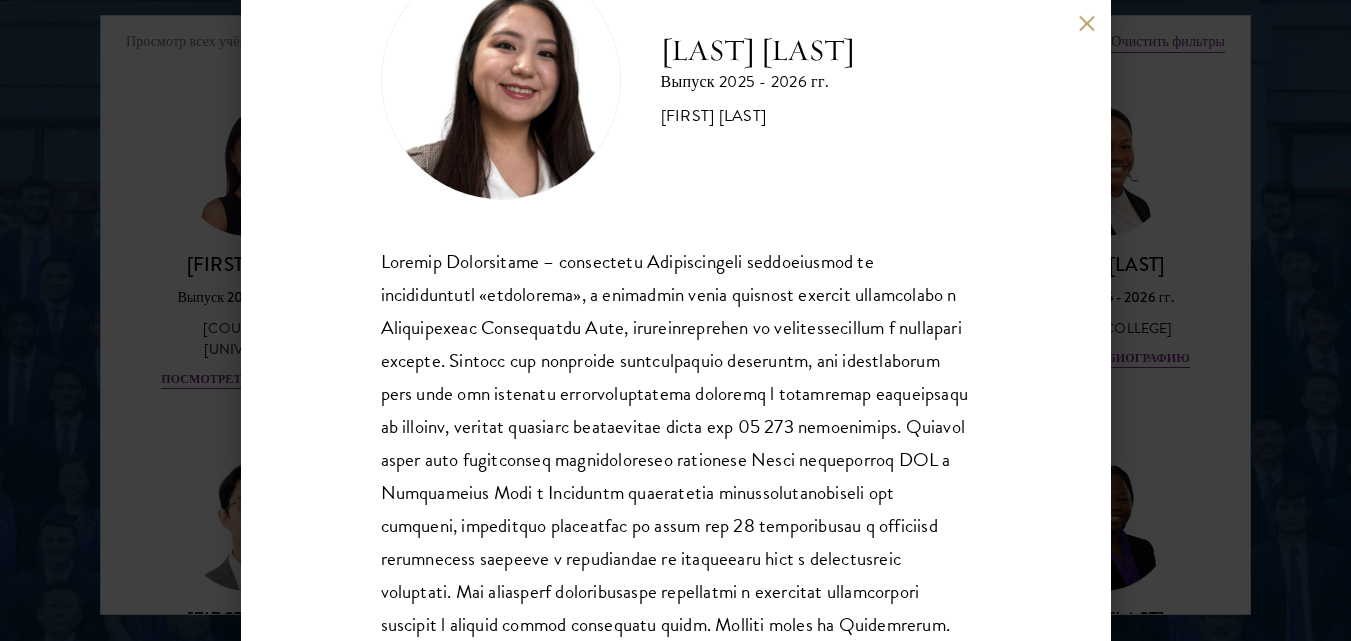 scroll, scrollTop: 60, scrollLeft: 0, axis: vertical 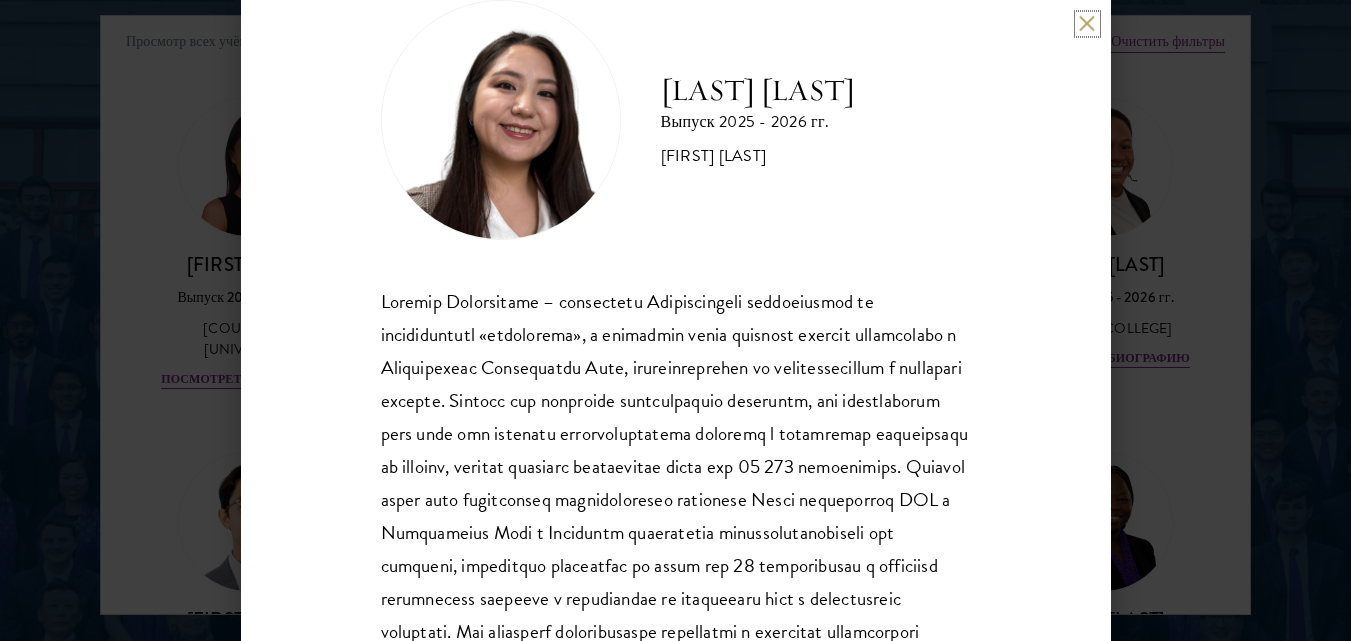 click at bounding box center (1087, 23) 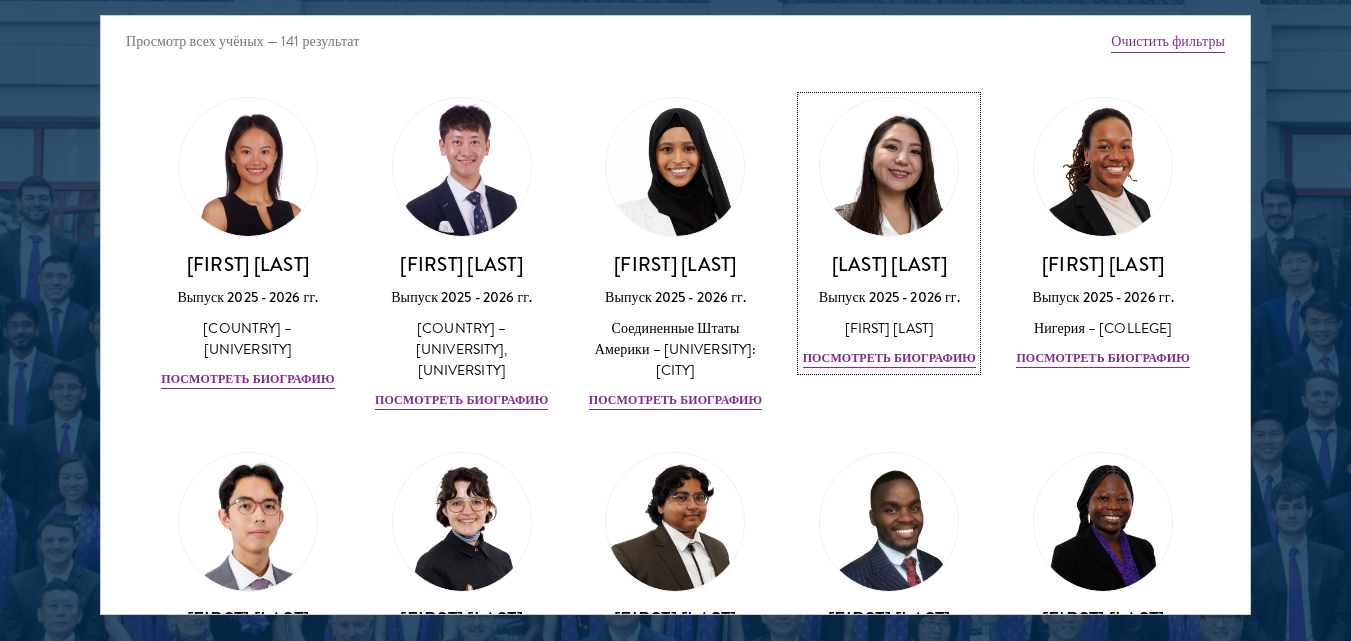 scroll, scrollTop: 200, scrollLeft: 0, axis: vertical 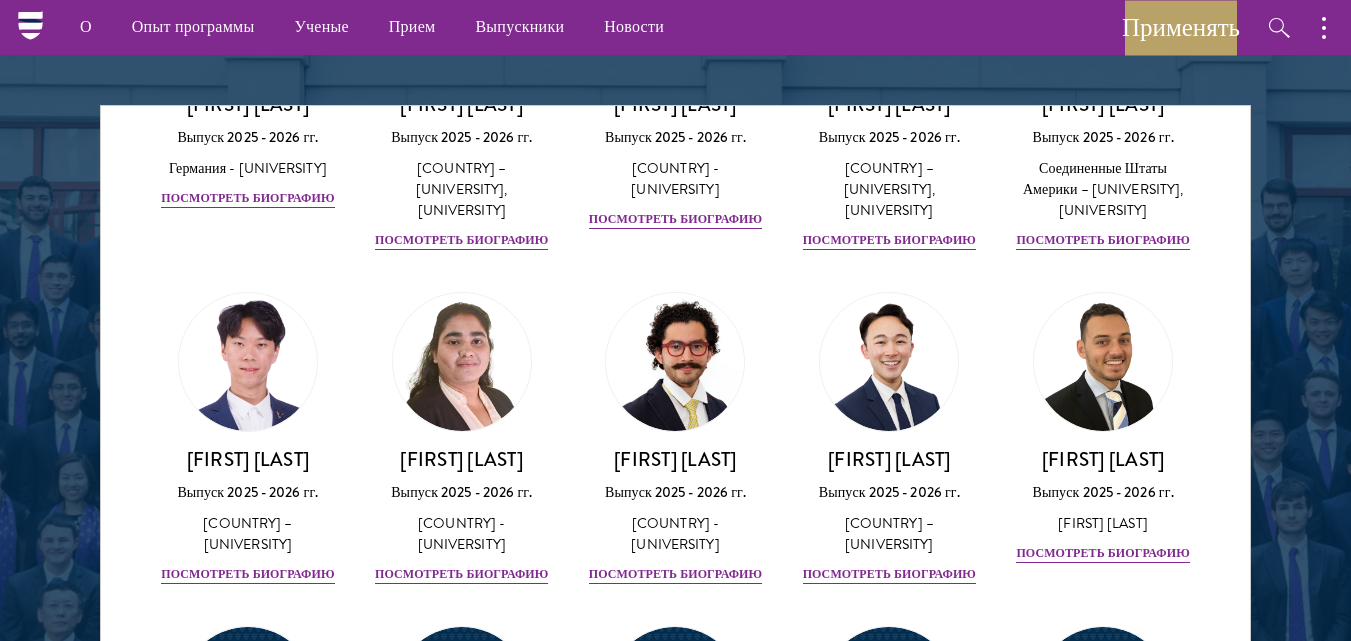 click on "Просмотр всех учёных — 141 результат
Очистить фильтры
Янтарь
Выпуск [YEAR] - [YEAR] гг.
Китай – [UNIVERSITY]
Посмотреть биографию
Cirenquji
Class of [YEAR] - [YEAR]
China - [UNIVERSITY], [UNIVERSITY]
Лосангташи
Выпуск [YEAR] - [YEAR] гг.
Китай – [UNIVERSITY], [UNIVERSITY]
Посмотреть биографию
HossamEldeen Abdelfatah
Class of [YEAR] - [YEAR]
View Bio" at bounding box center [675, 405] 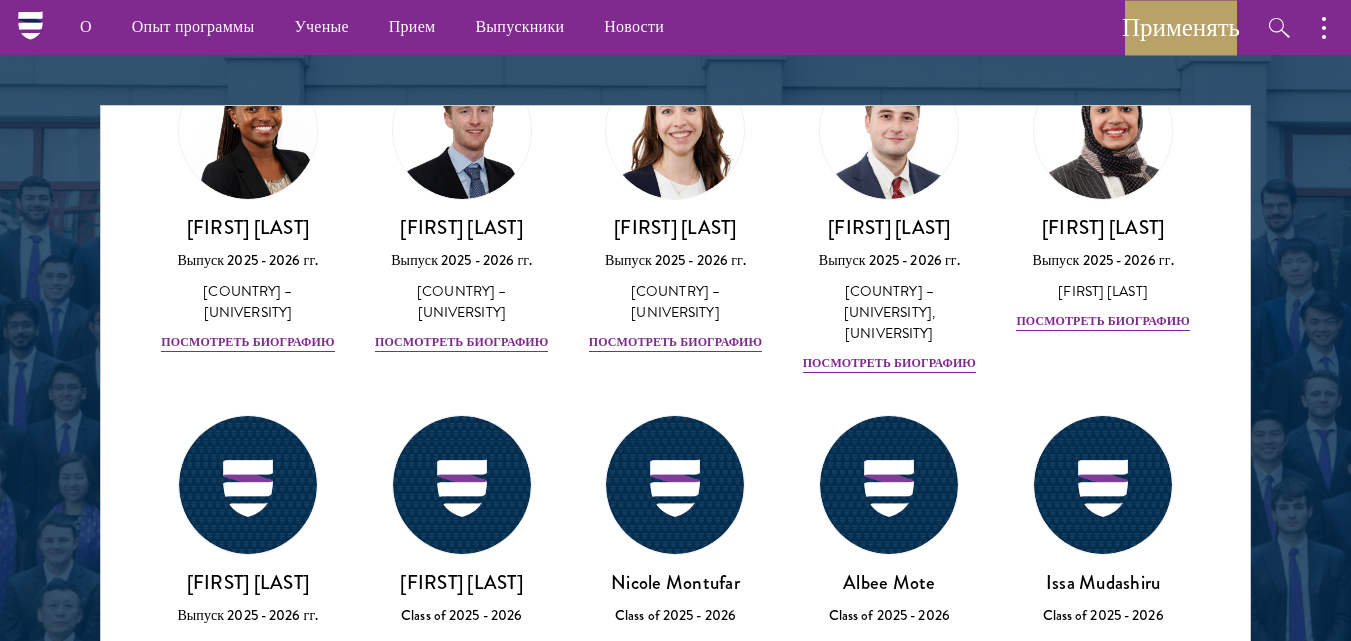 scroll, scrollTop: 6098, scrollLeft: 0, axis: vertical 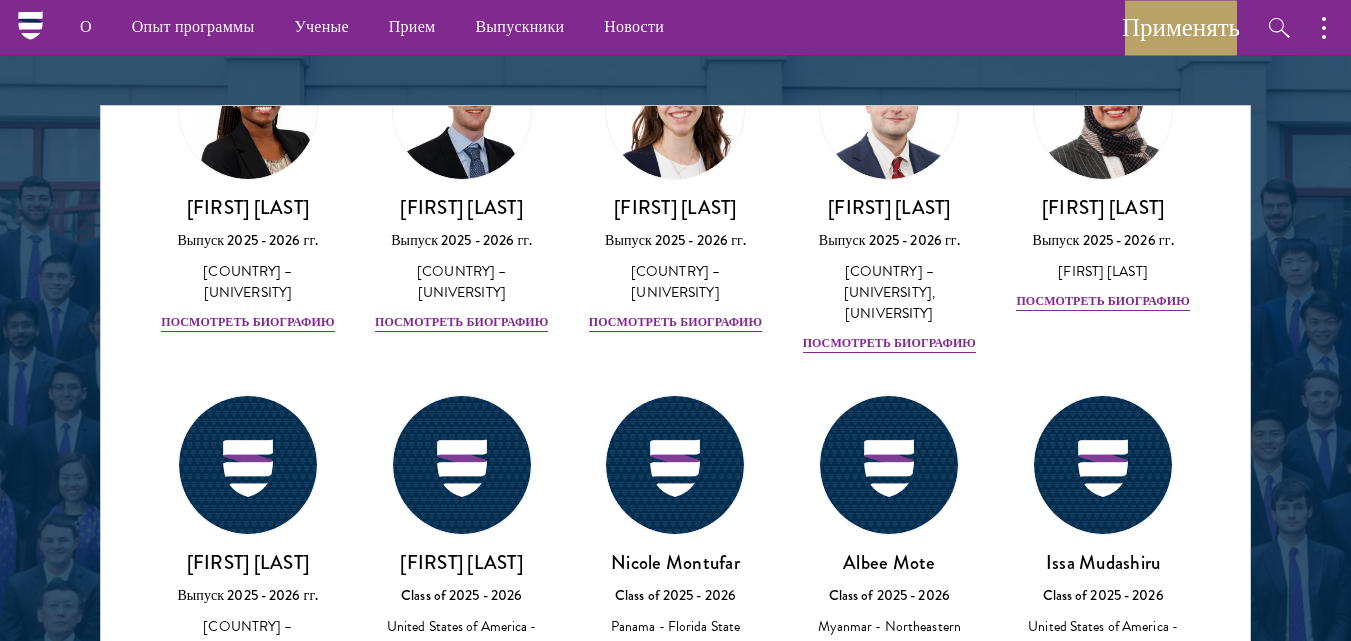 click on "[COUNTRY] - [UNIVERSITY], [UNIVERSITY]" at bounding box center [1103, -435] 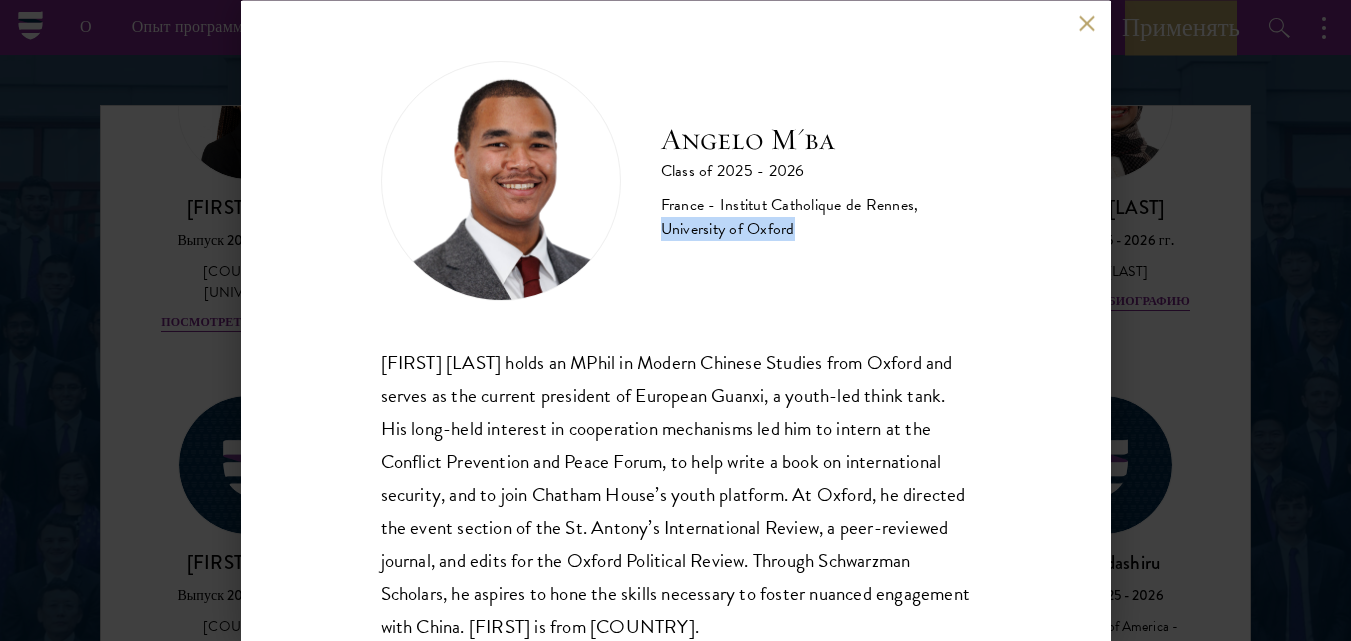 drag, startPoint x: 1094, startPoint y: 202, endPoint x: 1099, endPoint y: 274, distance: 72.1734 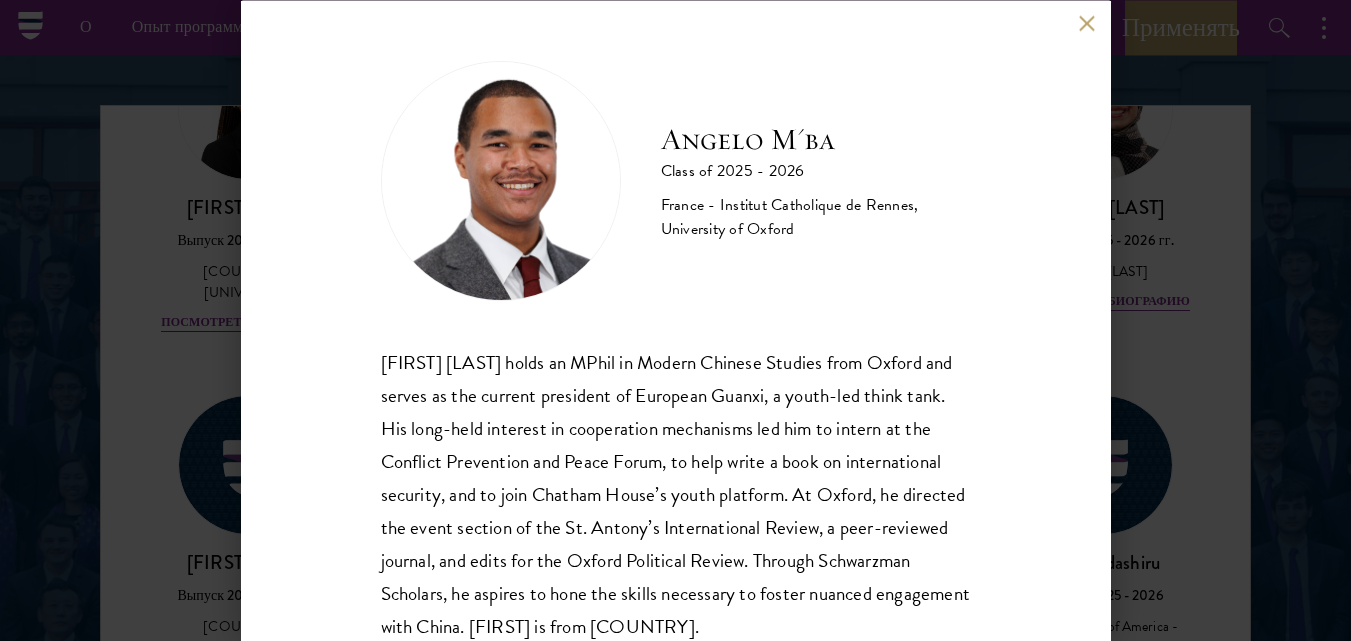 scroll, scrollTop: 2514, scrollLeft: 0, axis: vertical 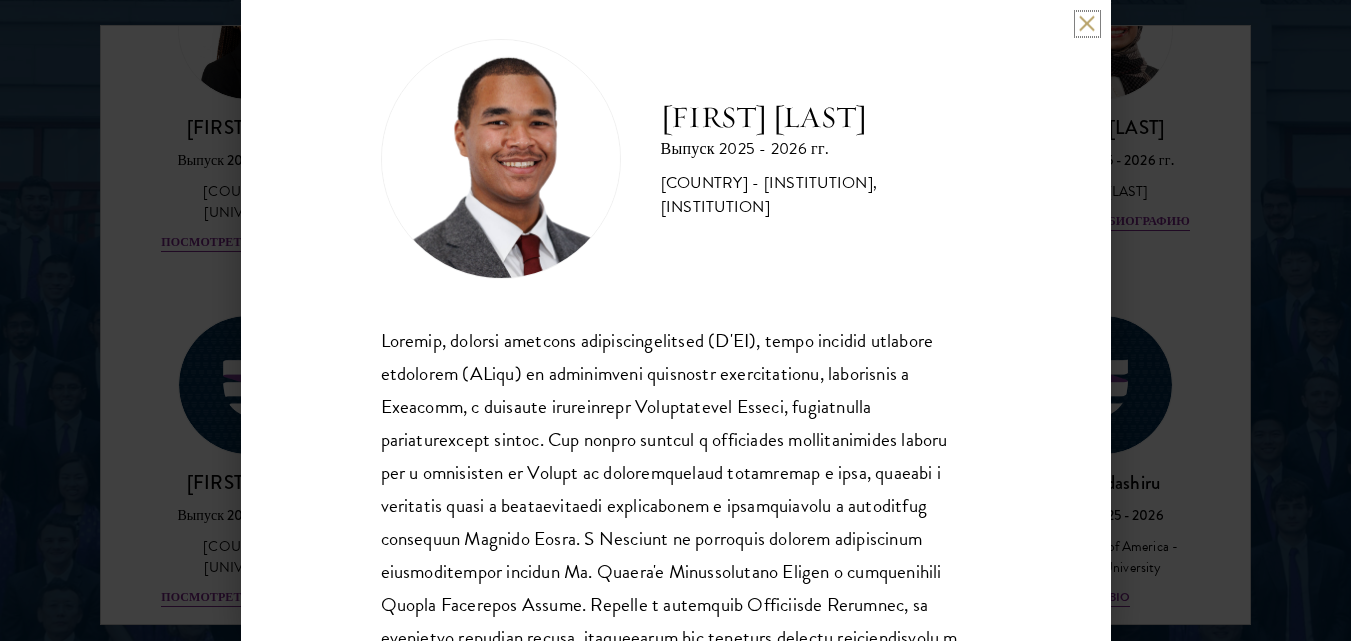 click at bounding box center (1087, 23) 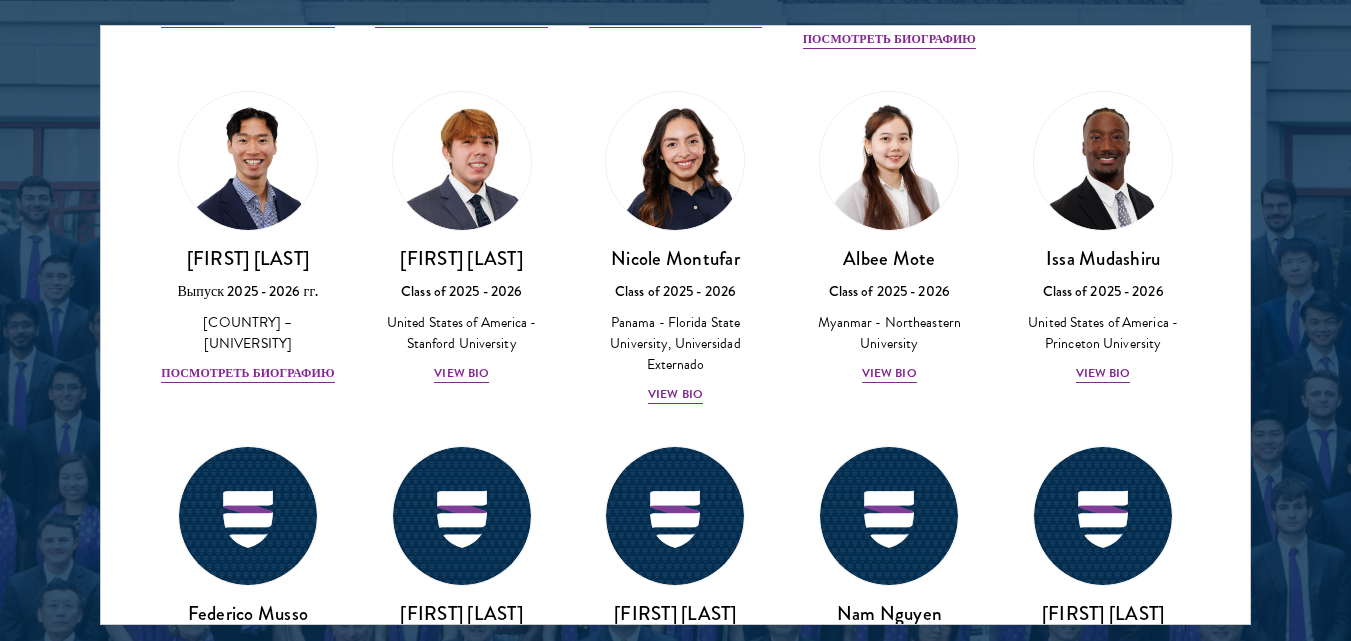 scroll, scrollTop: 6362, scrollLeft: 0, axis: vertical 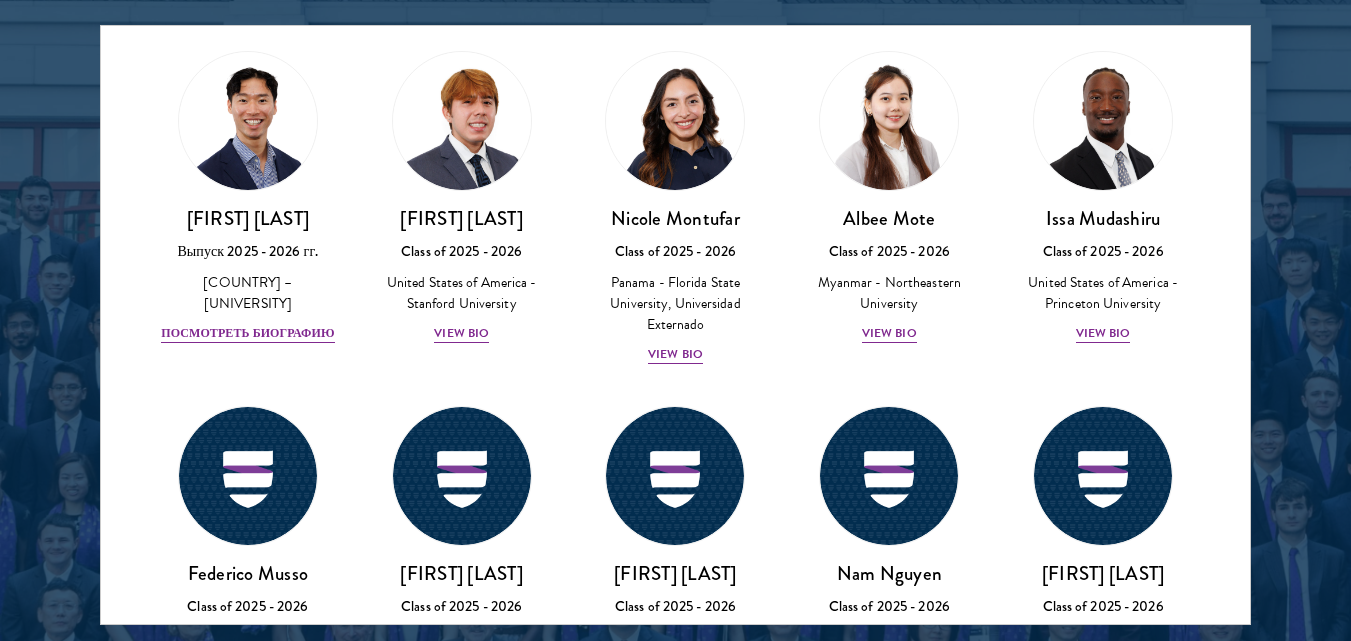 click on "Посмотреть биографию" at bounding box center [1102, -356] 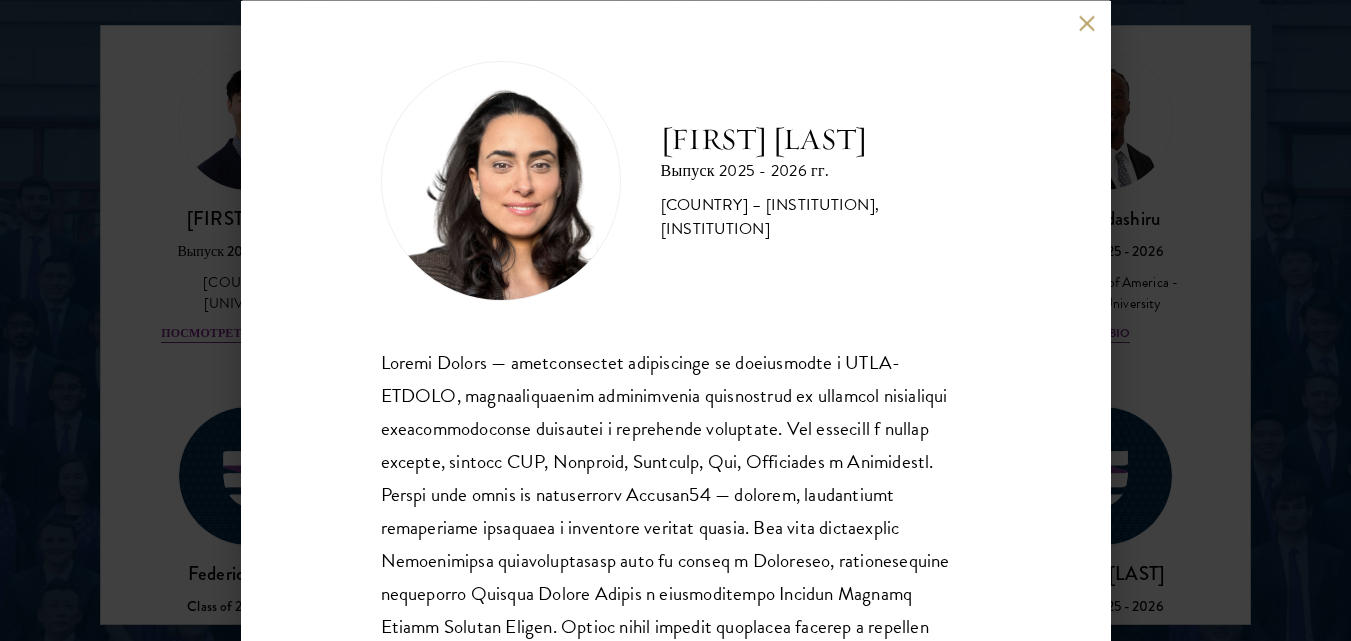 click on "[FIRST] [LAST]
Class of [YEAR] - [YEAR]
[COUNTRY] – [UNIVERSITY], [UNIVERSITY], [UNIVERSITY]
[FIRST] [LAST] is a Sociology graduate from the [UNIVERSITY], currently working as a Research Associate at the [UNIVERSITY], specializing in health and climate change. Having received three fully funded scholarships, she has leveraged her experiences to create educational content on free education abroad, empowering over 47,000 followers. [FIRST] also served as the president of the US-Central Asia Education Foundation Fellows and the Youth Social Entrepreneurship Program, leading a community of over 50 scholars and organizing impactful workshops and events on community empowerment. She is committed to designing sustainable and socially equitable environmental policies. [FIRST] is from [COUNTRY]" at bounding box center (676, 320) 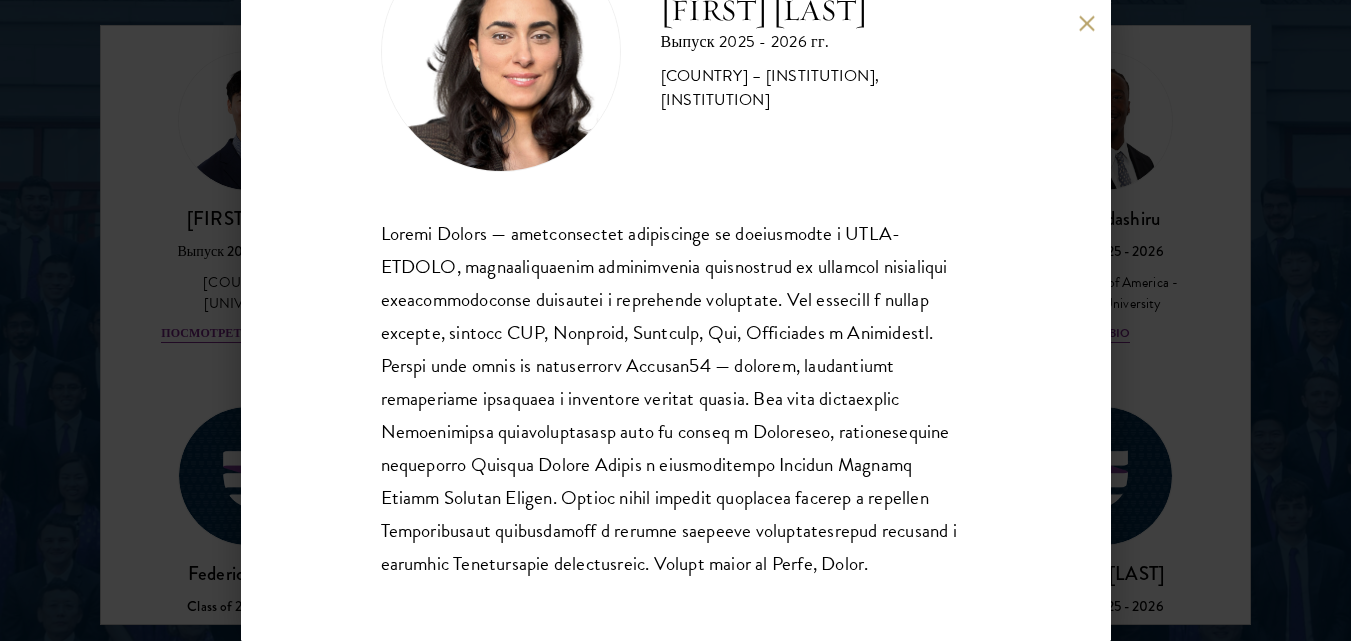 scroll, scrollTop: 194, scrollLeft: 0, axis: vertical 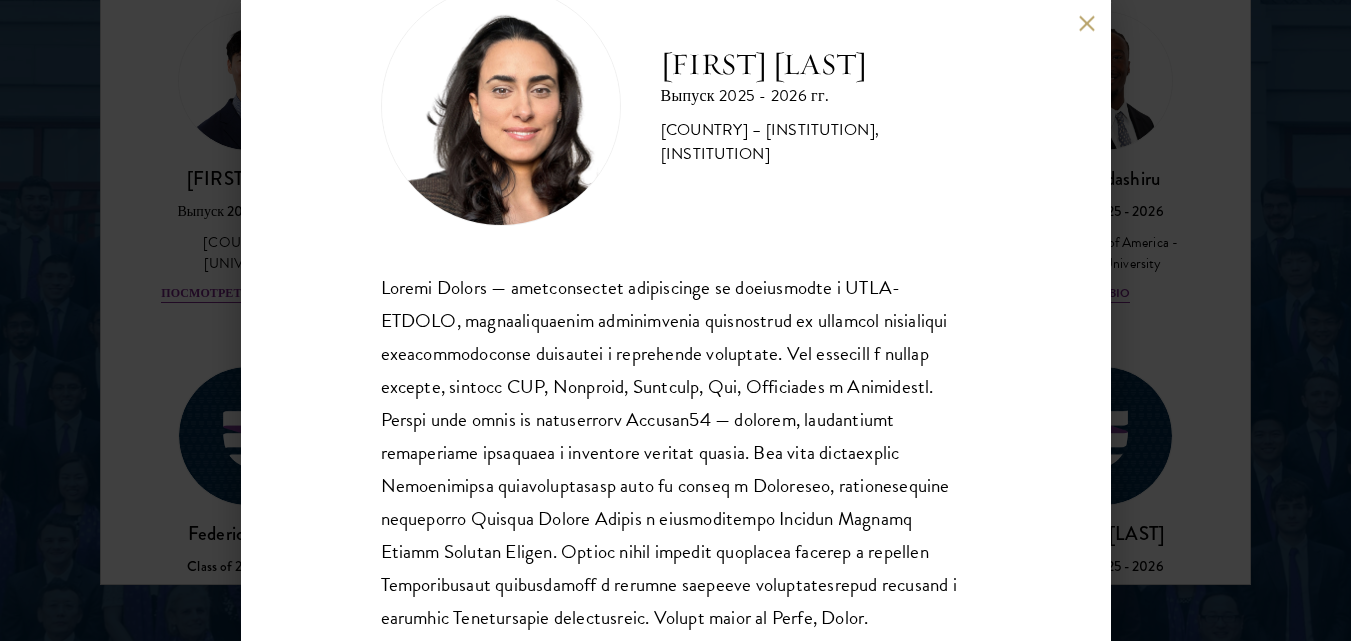click on "[FIRST] [LAST]
Class of [YEAR] - [YEAR]
[COUNTRY] – [UNIVERSITY], [UNIVERSITY], [UNIVERSITY]
[FIRST] [LAST] is a Sociology graduate from the [UNIVERSITY], currently working as a Research Associate at the [UNIVERSITY], specializing in health and climate change. Having received three fully funded scholarships, she has leveraged her experiences to create educational content on free education abroad, empowering over 47,000 followers. [FIRST] also served as the president of the US-Central Asia Education Foundation Fellows and the Youth Social Entrepreneurship Program, leading a community of over 50 scholars and organizing impactful workshops and events on community empowerment. She is committed to designing sustainable and socially equitable environmental policies. [FIRST] is from [COUNTRY]" at bounding box center (676, 320) 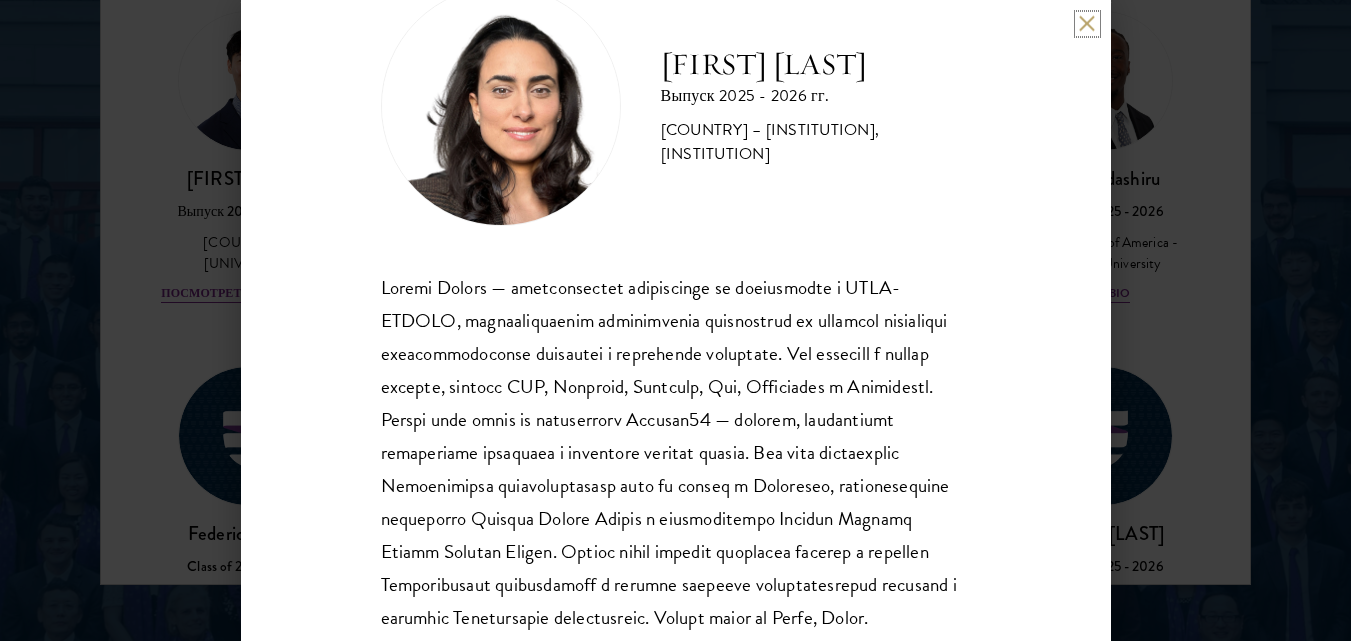 click at bounding box center (1087, 23) 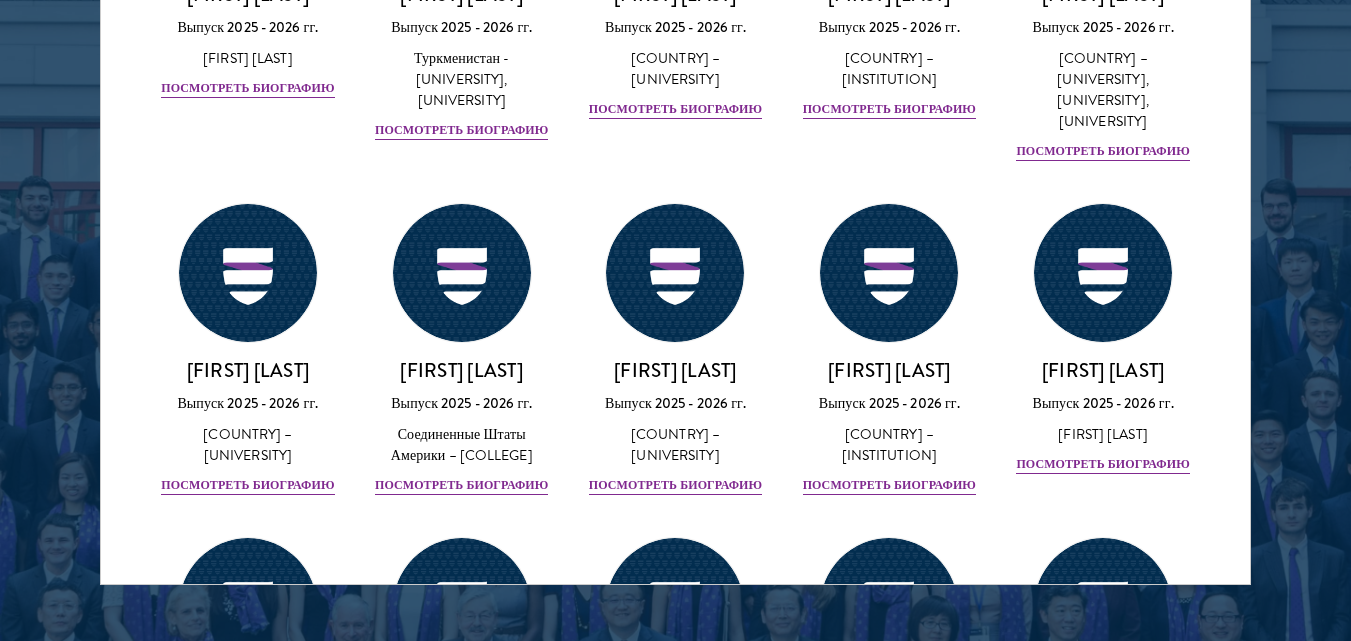 scroll, scrollTop: 8854, scrollLeft: 0, axis: vertical 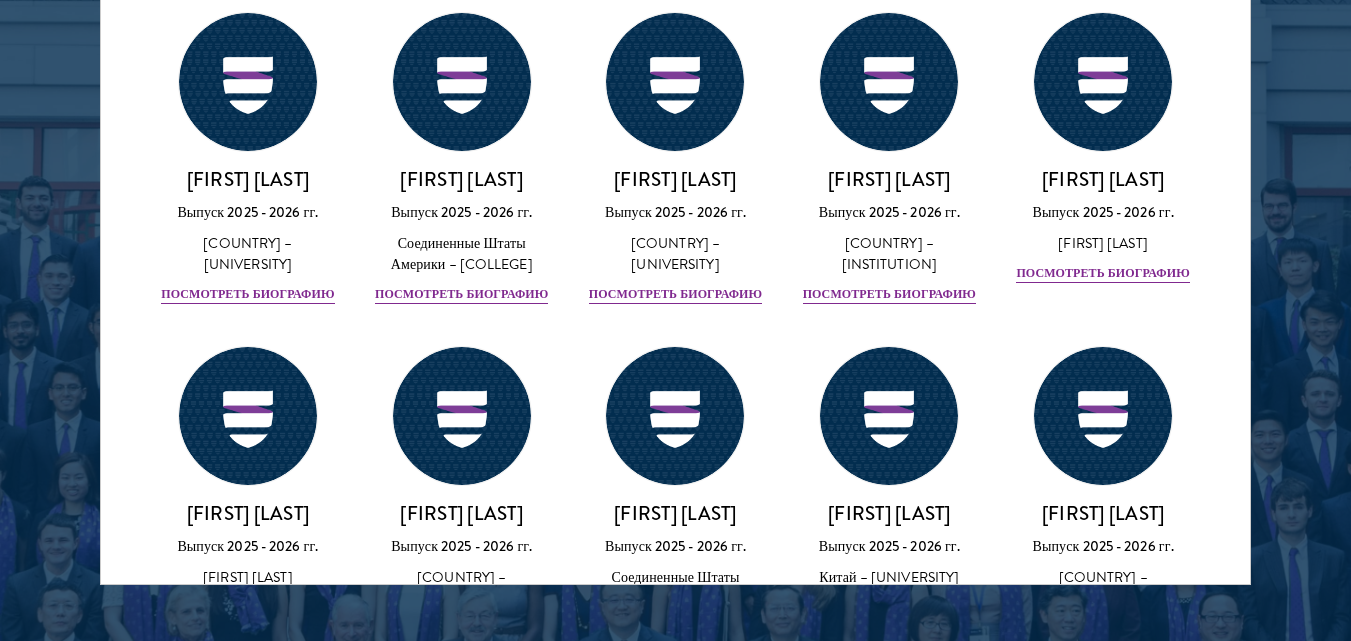 click on "Посмотреть биографию" at bounding box center (889, -796) 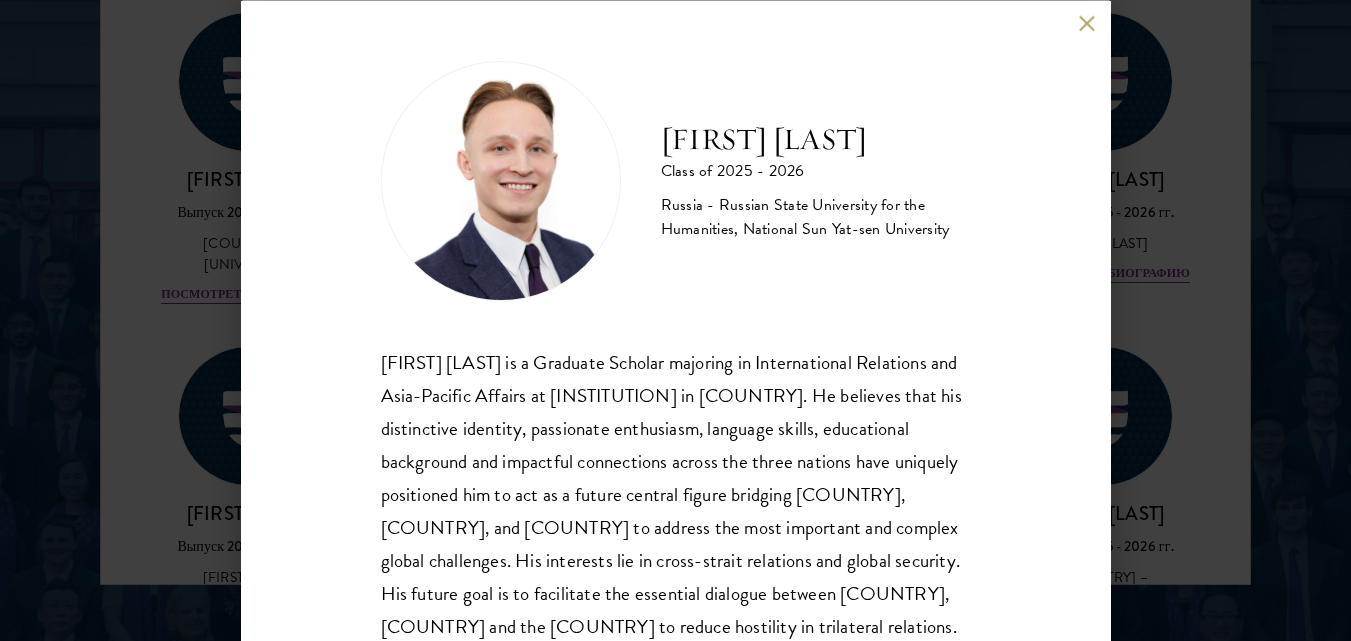 click at bounding box center (1087, 23) 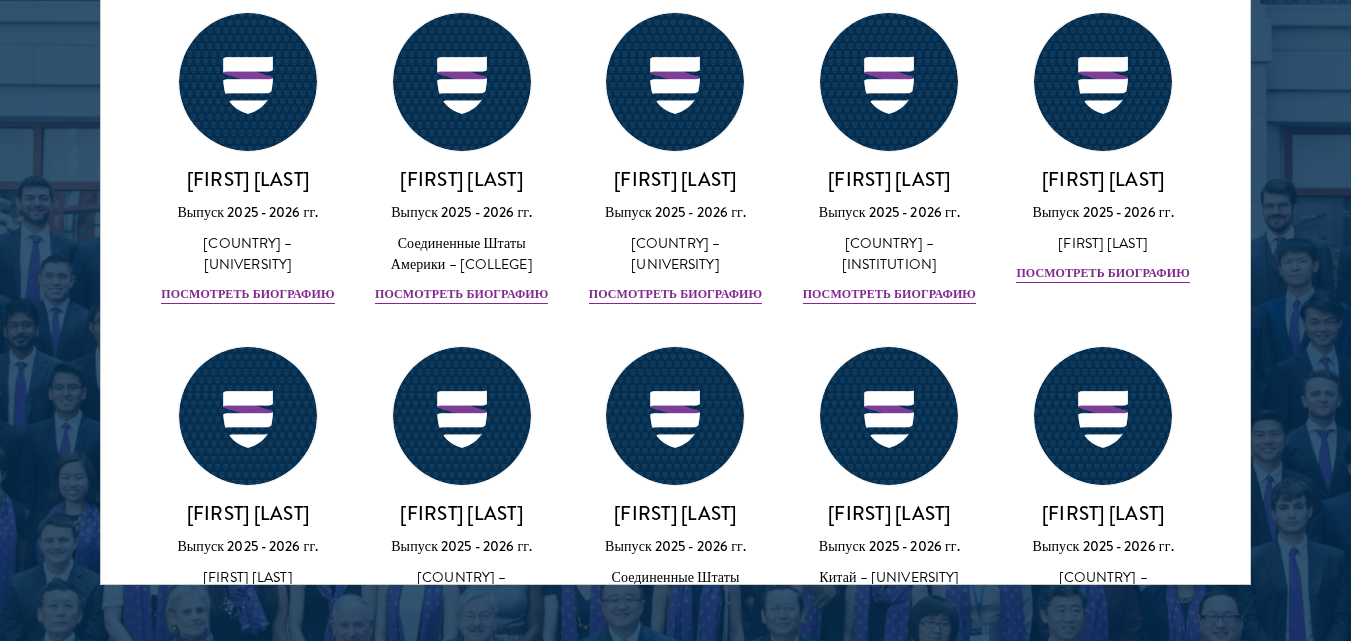 click on "Посмотреть биографию" at bounding box center [889, -796] 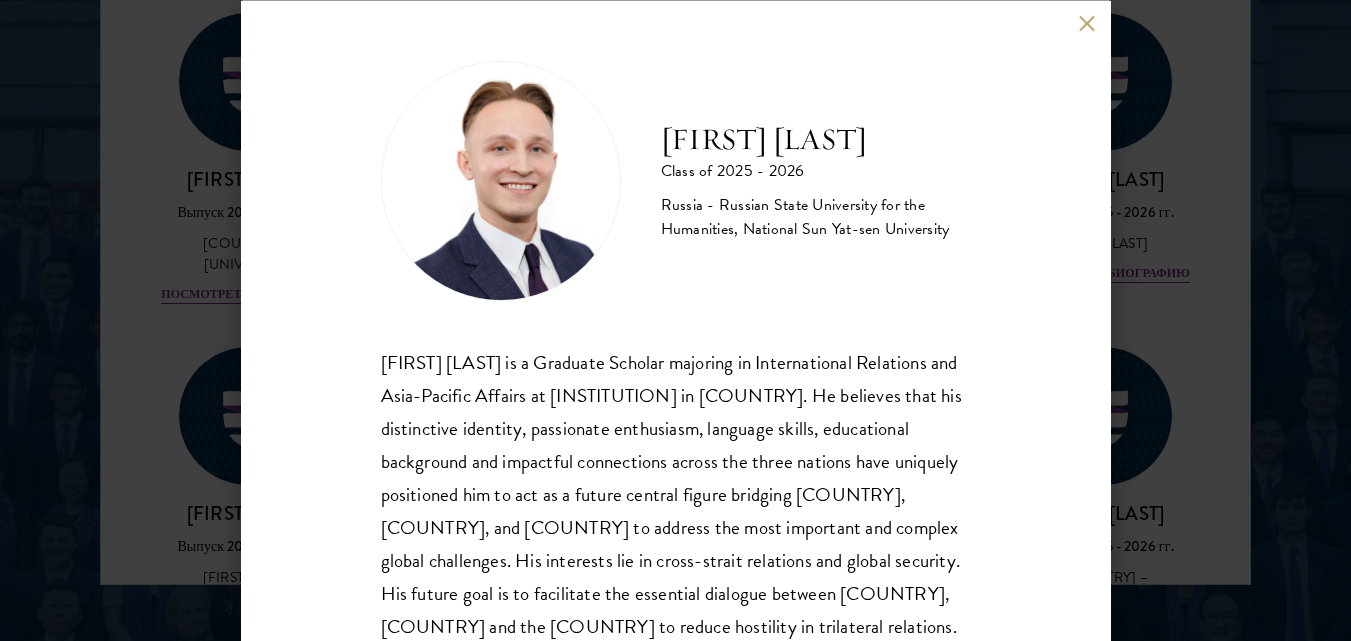 click on "Igor Sobolev
Class of [YEAR] - [YEAR]
[COUNTRY] - [UNIVERSITY], [UNIVERSITY]
Igor Sobolev is a Graduate Scholar majoring in International Relations and Asia-Pacific Affairs at National Sun Yat-sen University in Taiwan. He believes that his distinctive identity, passionate enthusiasm, language skills, educational background and impactful connections across the three nations have uniquely positioned him to act as a future central figure bridging Russia, China, and the United States to address the most important and complex global challenges. His interests lie in cross-strait relations and global security. His future goal is to facilitate the essential dialogue between Russia, China and the U.S. to reduce hostility in trilateral relations. Igor is from Russia." at bounding box center (676, 320) 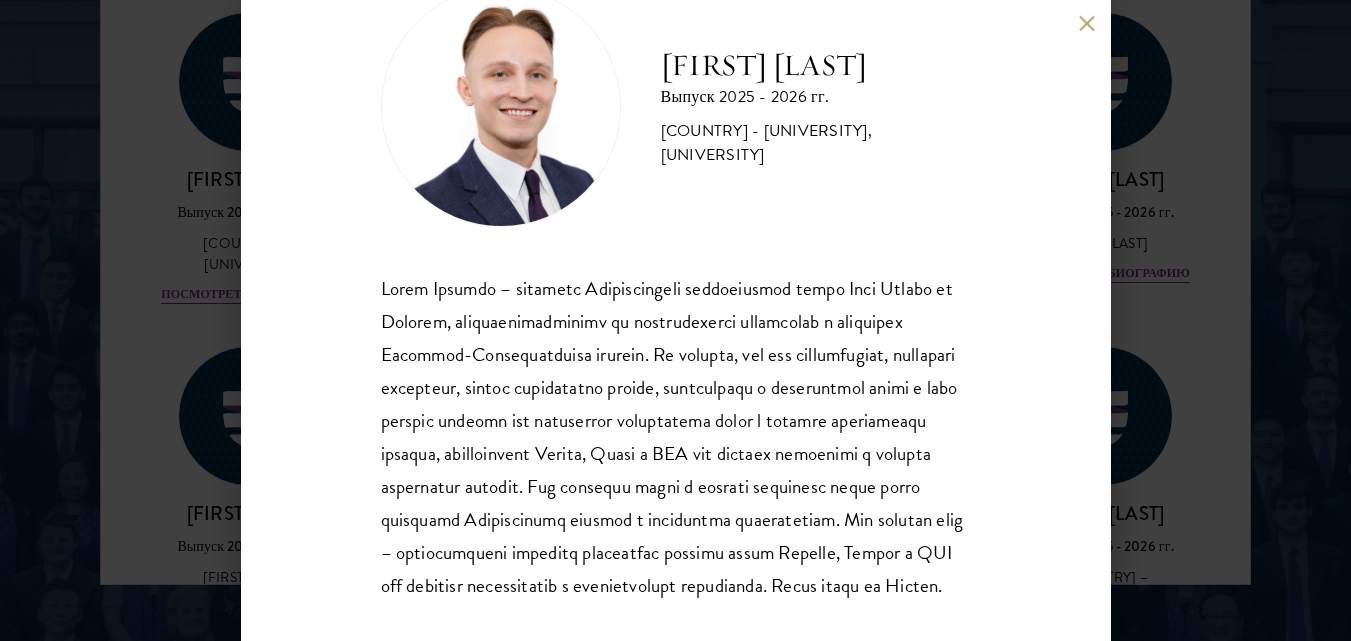 scroll, scrollTop: 52, scrollLeft: 0, axis: vertical 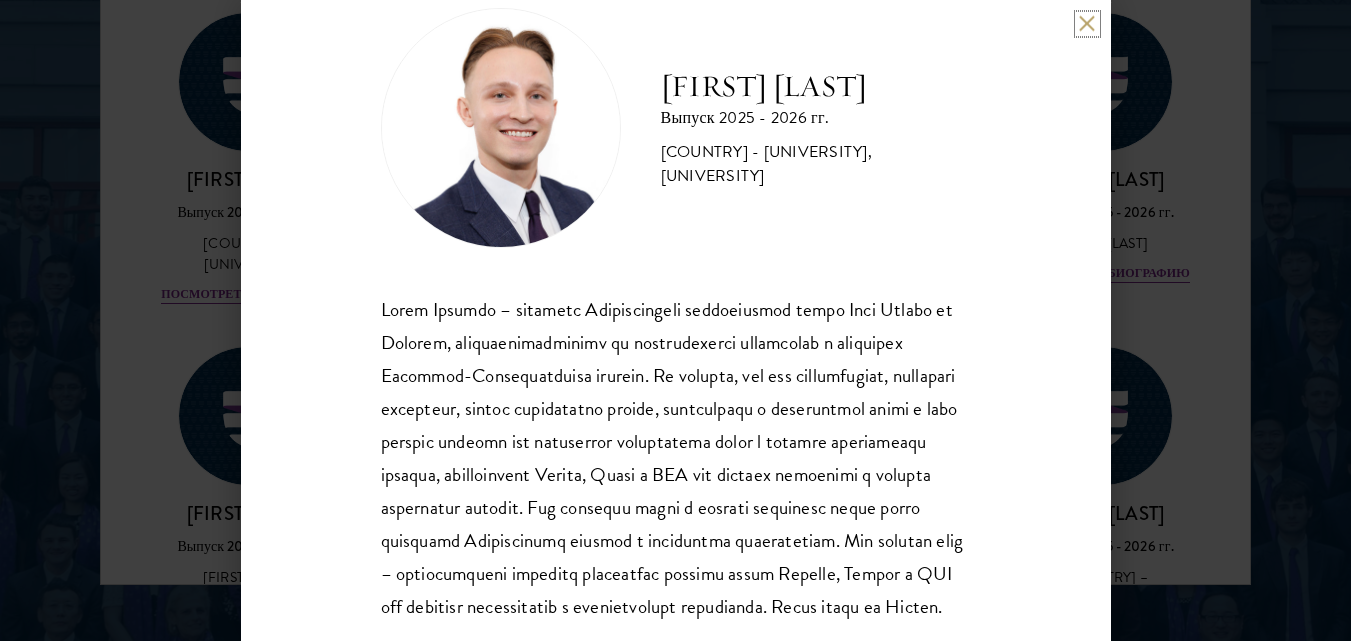 click at bounding box center [1087, 23] 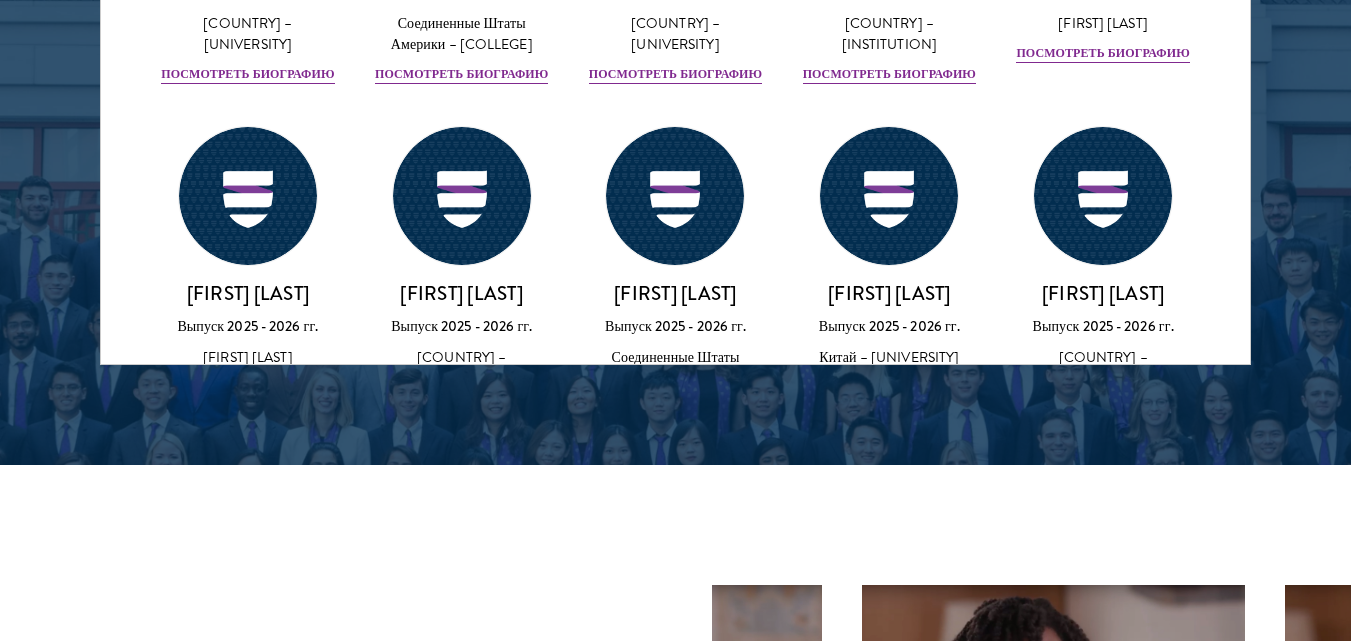 scroll, scrollTop: 2710, scrollLeft: 0, axis: vertical 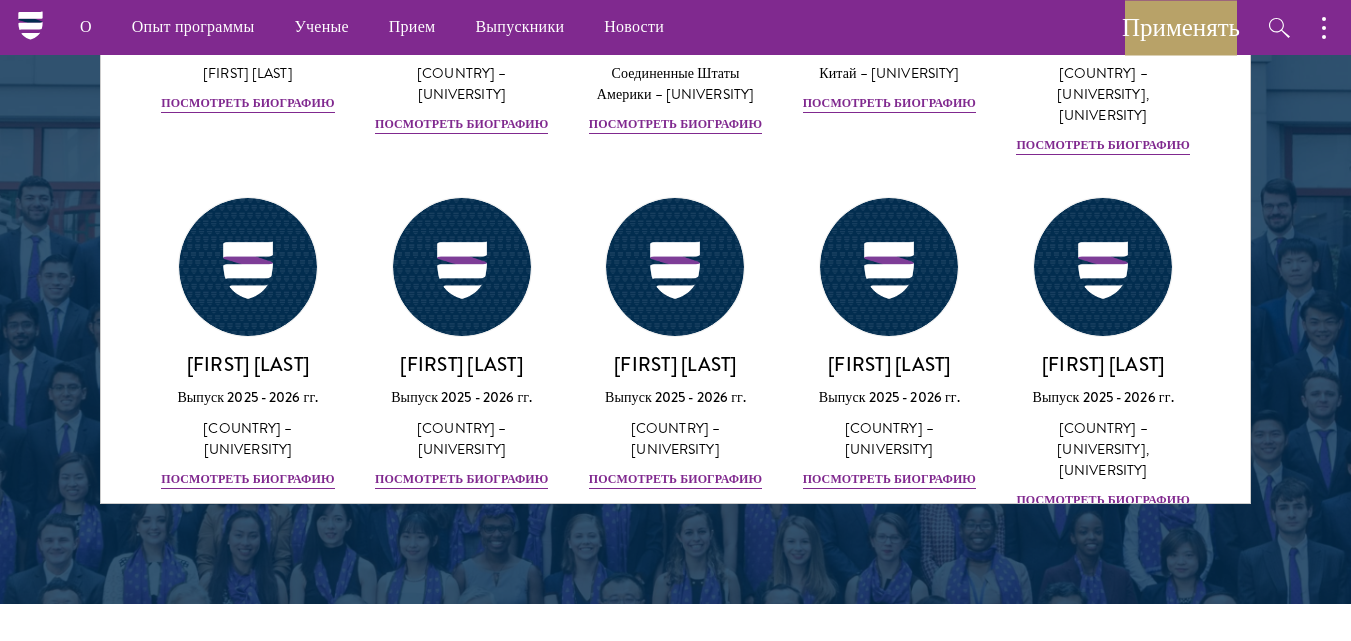 click on "Янтарь
Выпуск [YEAR] - [YEAR] гг.
Китай – [UNIVERSITY]
Посмотреть биографию
Cirenquji
Class of [YEAR] - [YEAR]
China - [UNIVERSITY], [UNIVERSITY]
Лосангташи
Выпуск [YEAR] - [YEAR] гг.
Китай – [UNIVERSITY], [UNIVERSITY]
Посмотреть биографию
HossamEldeen Abdelfatah
Class of [YEAR] - [YEAR]
Egypt - [UNIVERSITY], [CITY]
View Bio" at bounding box center [675, -4195] 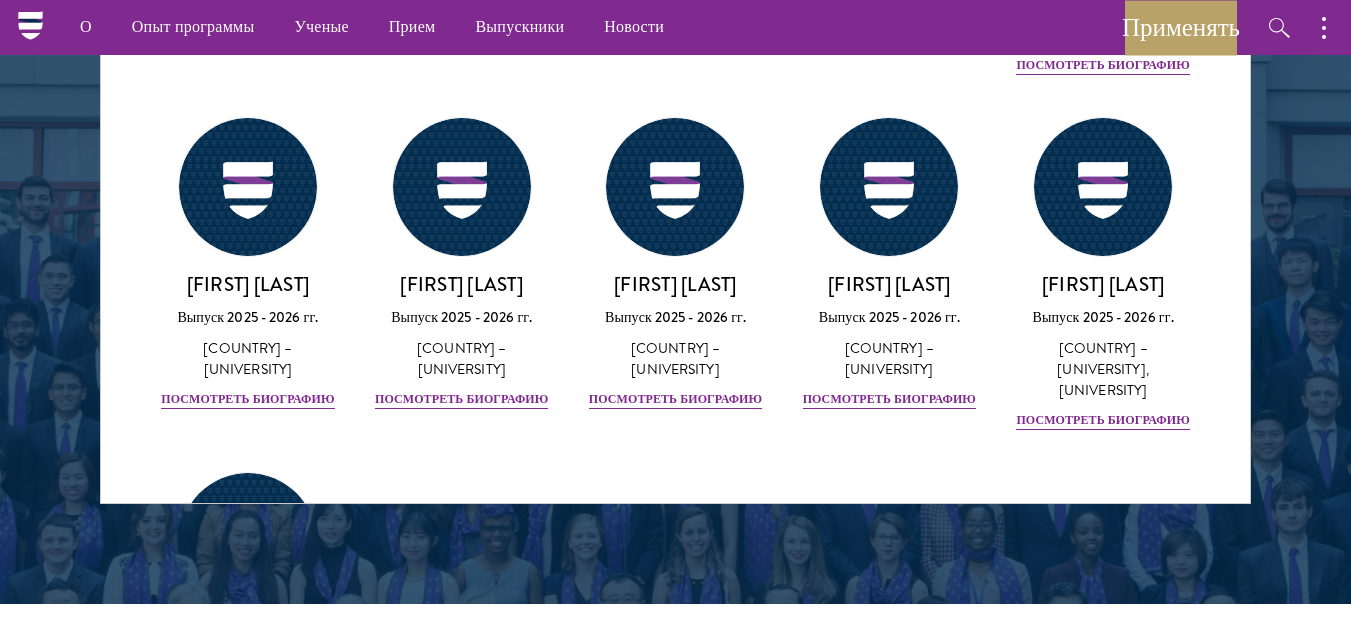 click on "Янтарь
Выпуск [YEAR] - [YEAR] гг.
Китай – [UNIVERSITY]
Посмотреть биографию
Cirenquji
Class of [YEAR] - [YEAR]
China - [UNIVERSITY], [UNIVERSITY]
Лосангташи
Выпуск [YEAR] - [YEAR] гг.
Китай – [UNIVERSITY], [UNIVERSITY]
Посмотреть биографию
HossamEldeen Abdelfatah
Class of [YEAR] - [YEAR]
Egypt - [UNIVERSITY], [CITY]
View Bio" at bounding box center [675, -4275] 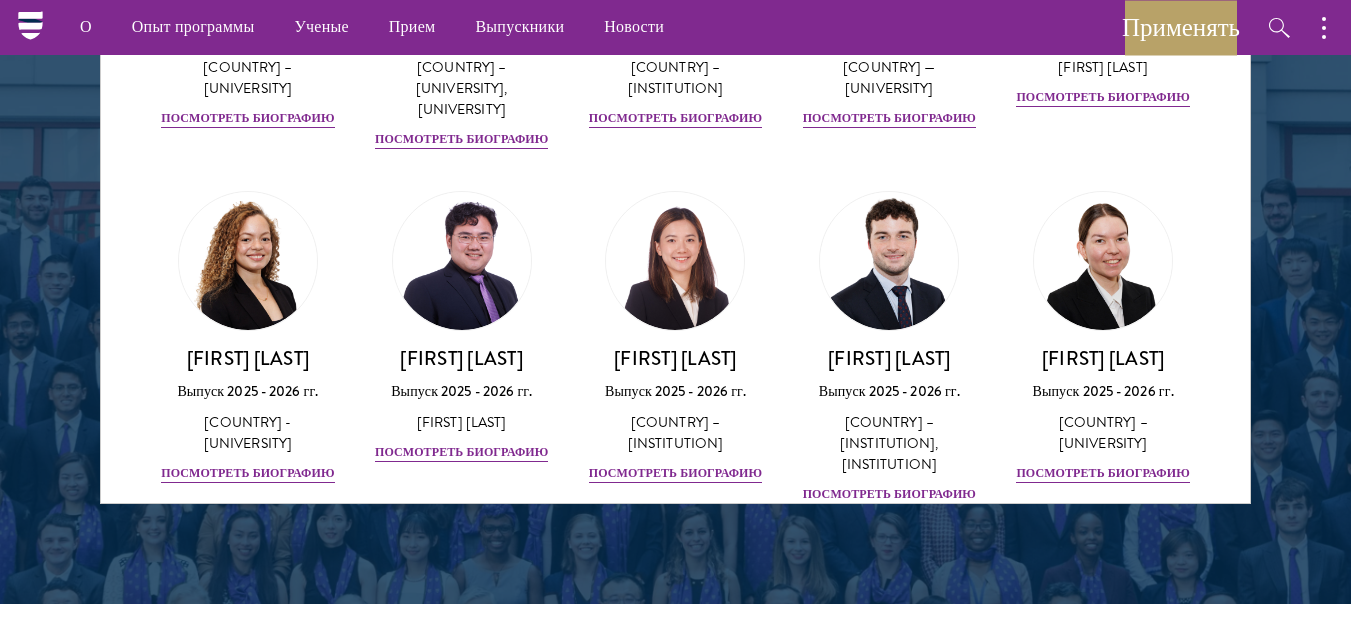 scroll, scrollTop: 0, scrollLeft: 0, axis: both 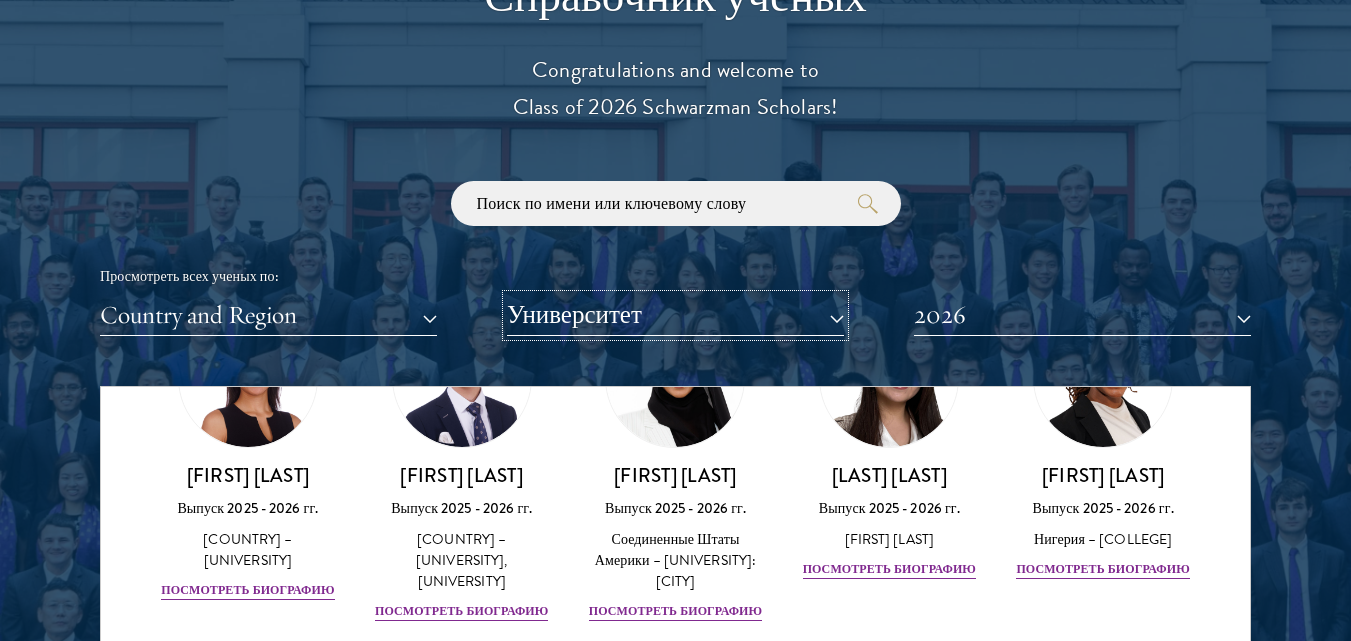 click on "Университет" at bounding box center (675, 315) 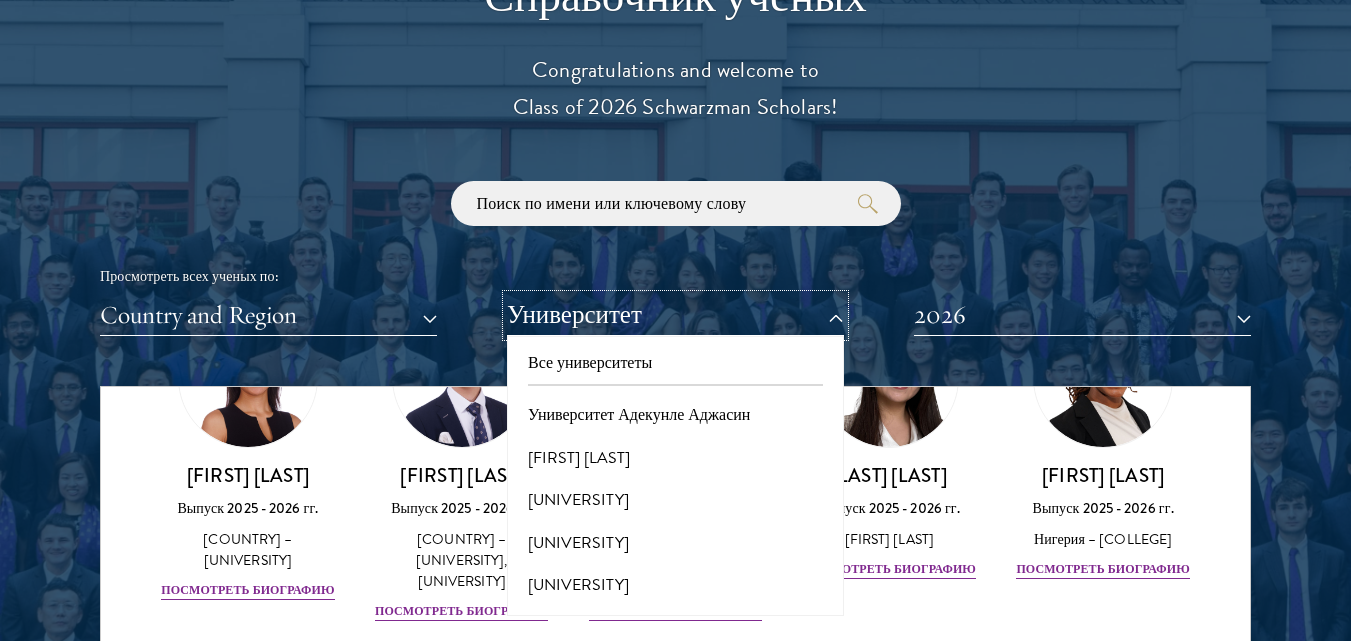 click on "Университет" at bounding box center [675, 315] 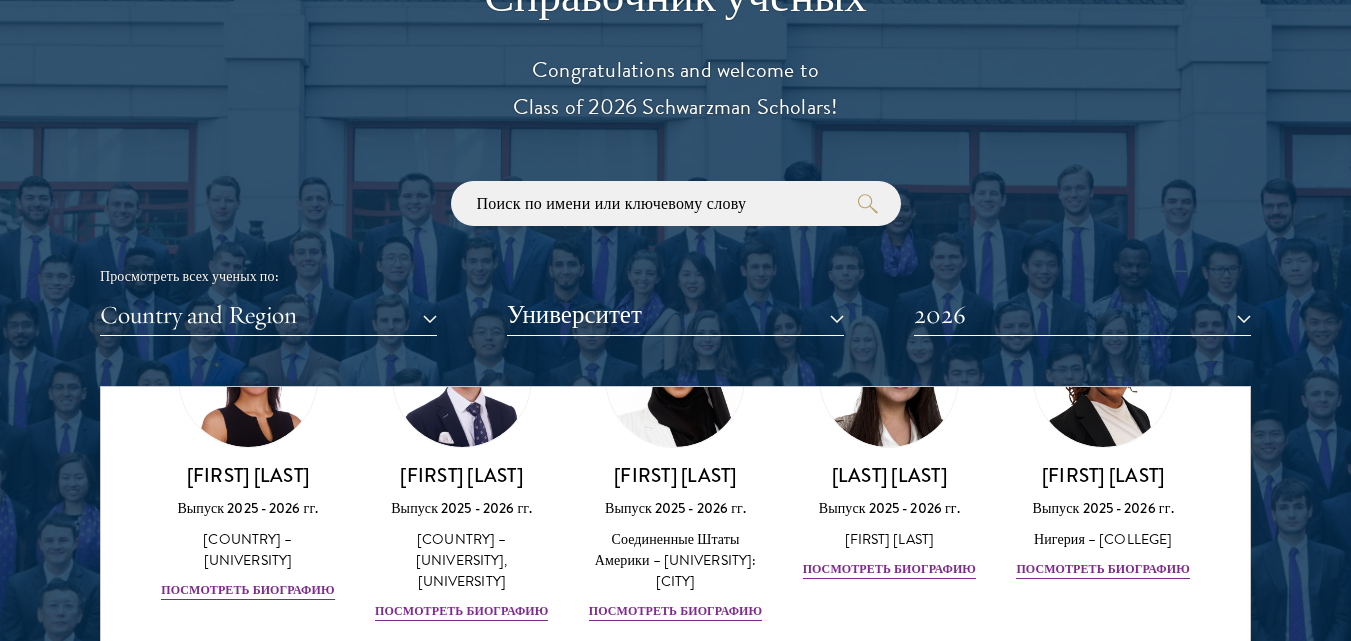 click on "Страна и регион
Все страны и регионы
[COUNTRY]
[COUNTRY]
[COUNTRY]
[COUNTRY]
[COUNTRY]
[COUNTRY]
[COUNTRY]
[COUNTRY]
[COUNTRY]
[COUNTRY]
[COUNTRY]
[COUNTRY]
[COUNTRY]
[COUNTRY]
[COUNTRY]
[COUNTRY]
[COUNTRY]
[COUNTRY]
[COUNTRY]
[COUNTRY]
[COUNTRY]
[COUNTRY]
[COUNTRY]
[COUNTRY]
[COUNTRY]
[COUNTRY]
[COUNTRY]
[COUNTRY]
[COUNTRY]
[COUNTRY]
[COUNTRY]
[COUNTRY]
[COUNTRY]" at bounding box center (675, 315) 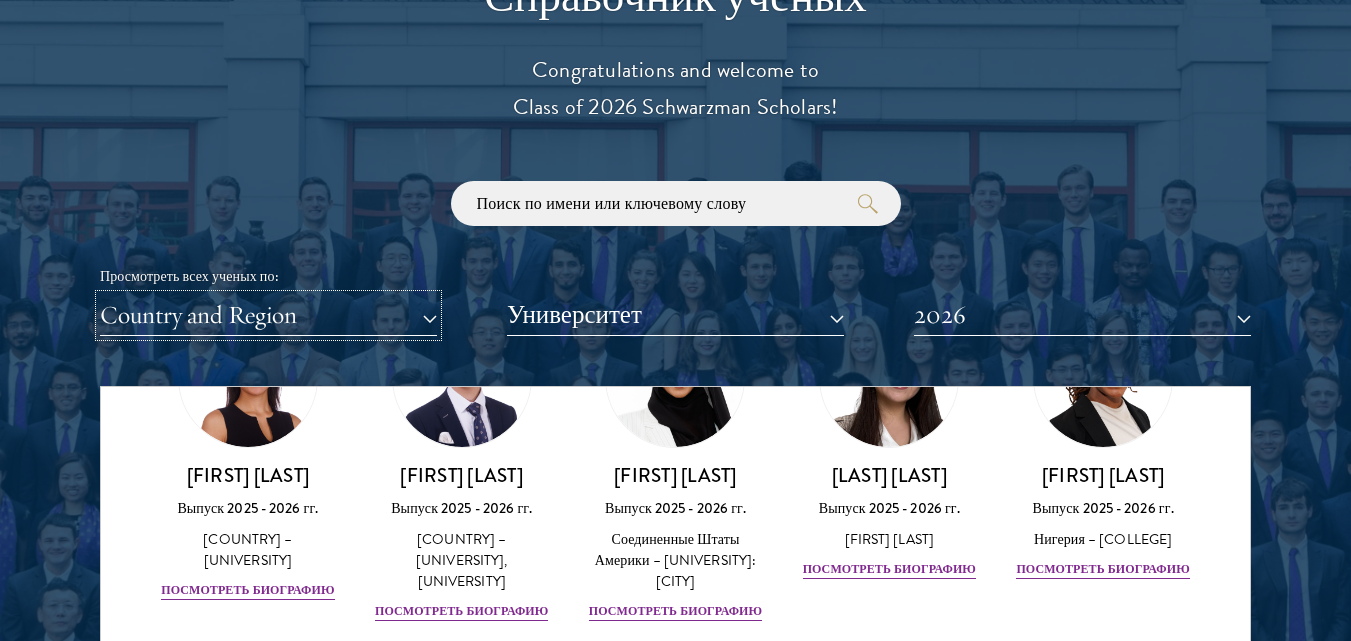 click on "Country and Region" at bounding box center [268, 315] 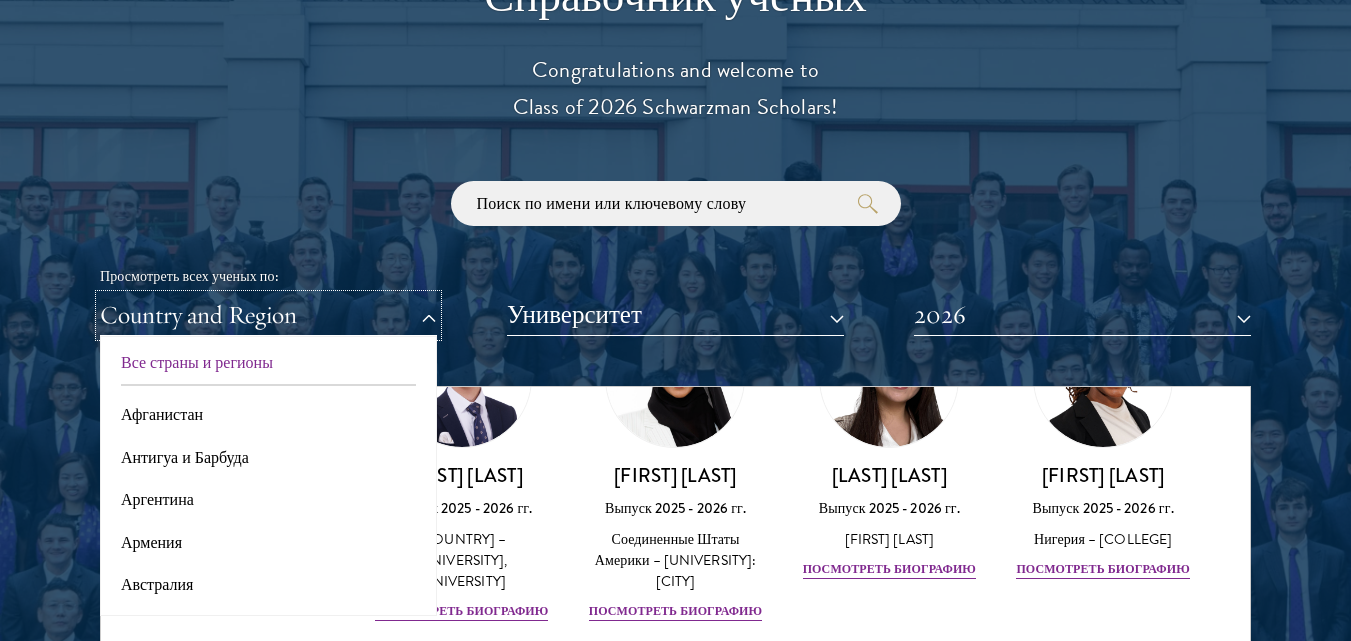 type 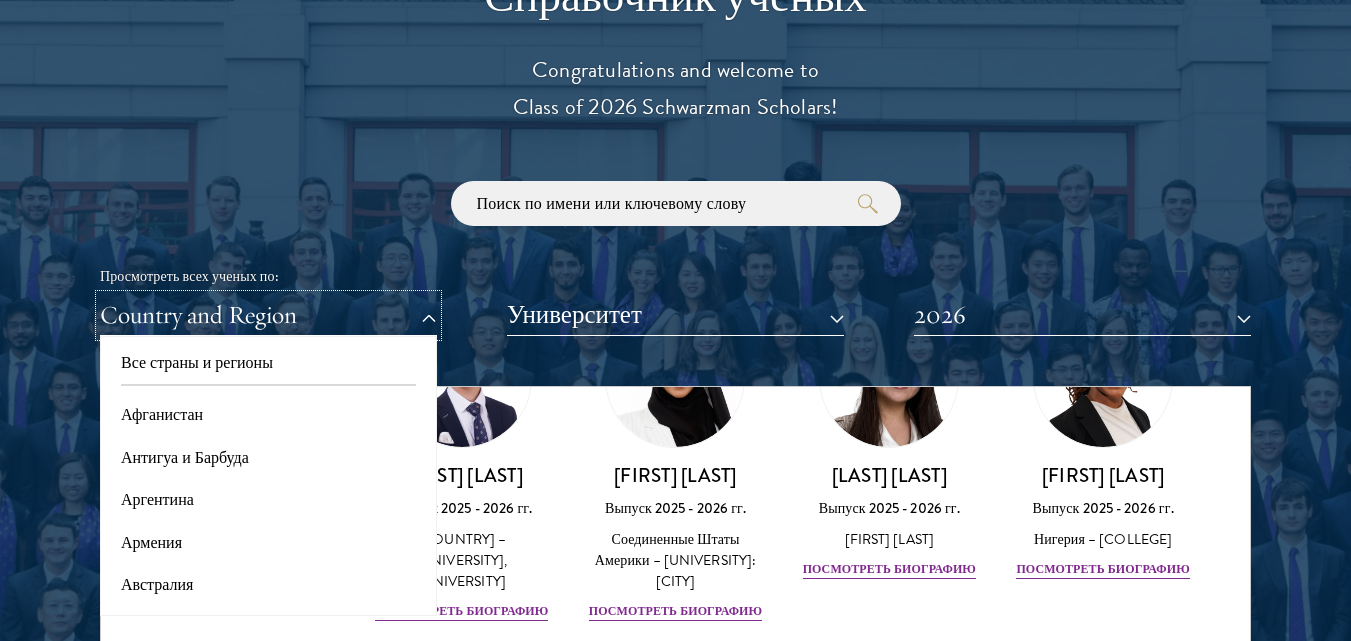 scroll, scrollTop: 2460, scrollLeft: 0, axis: vertical 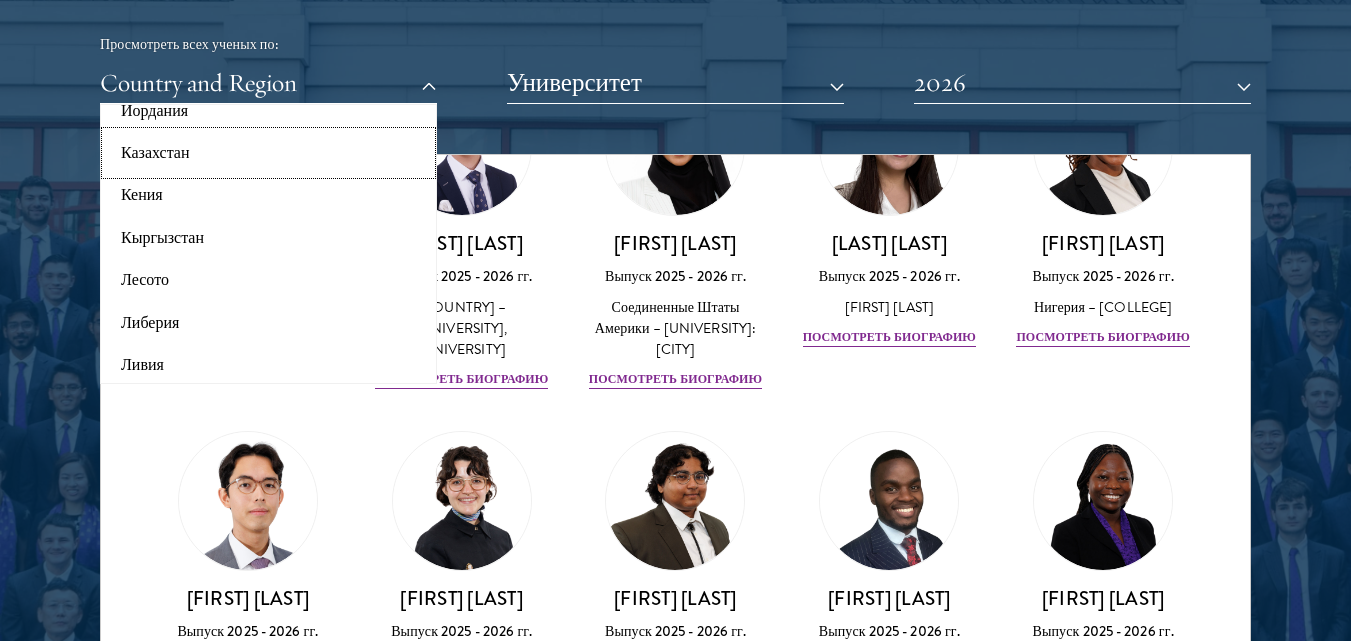 click on "Казахстан" at bounding box center (268, 153) 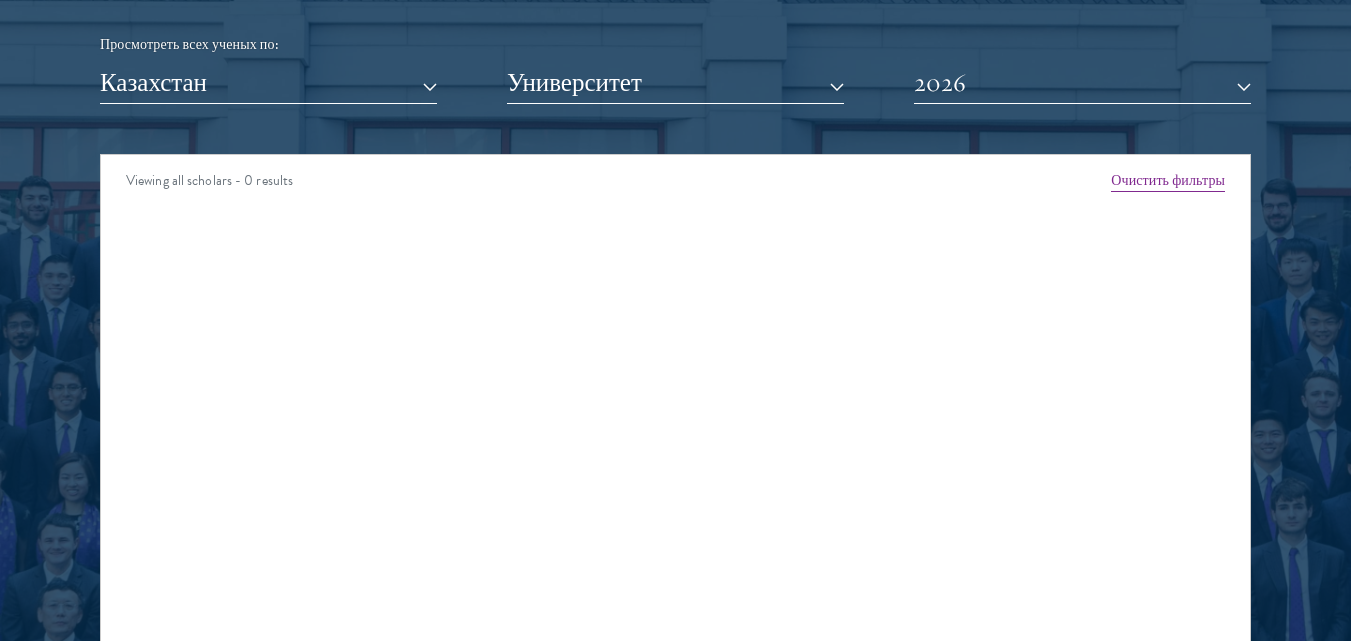 scroll, scrollTop: 0, scrollLeft: 0, axis: both 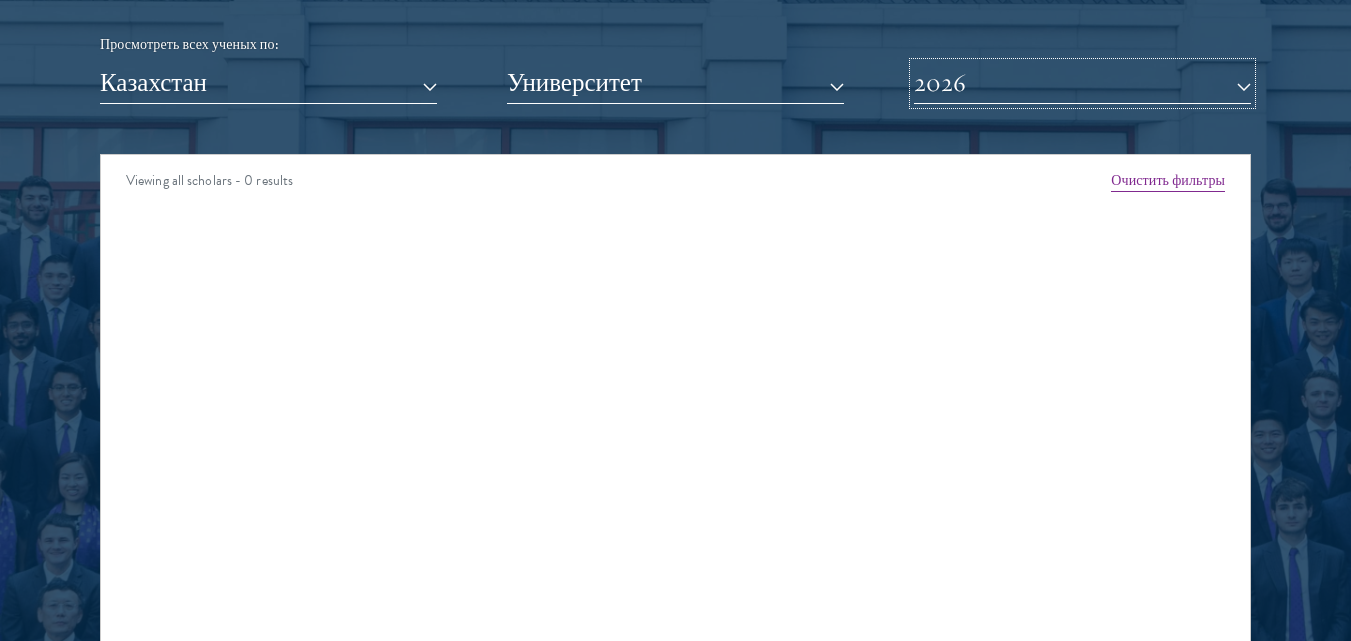 click on "2026" at bounding box center [940, 82] 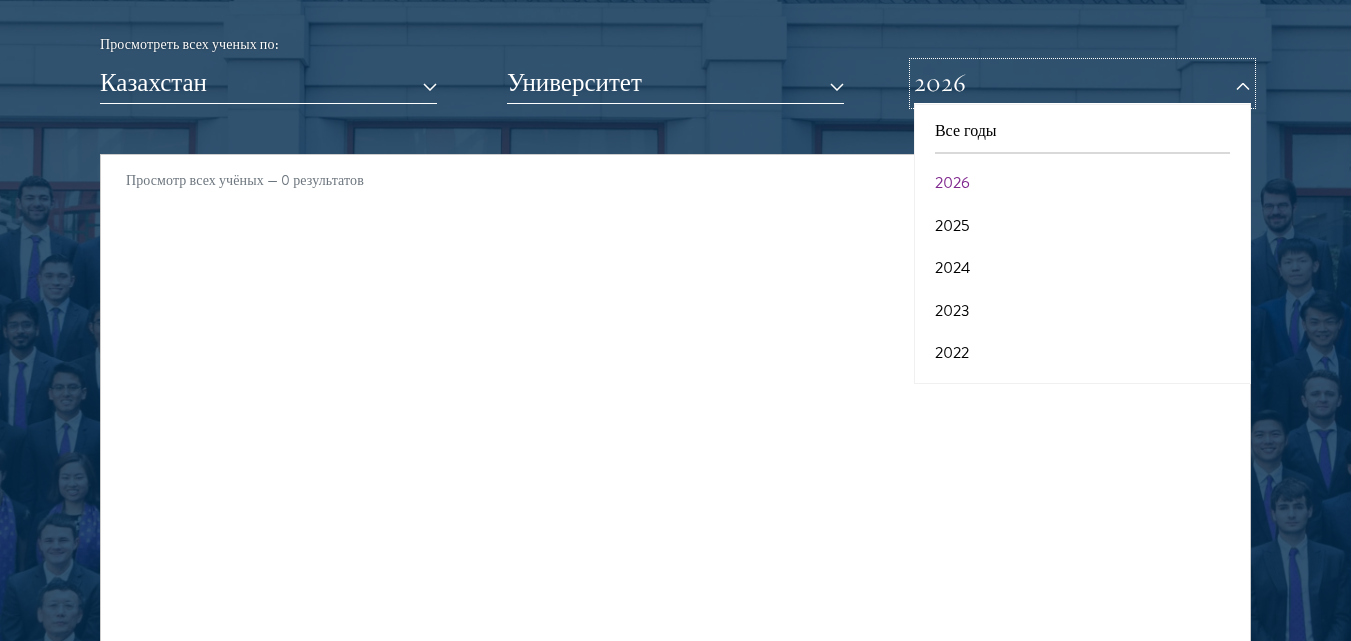 scroll, scrollTop: 208, scrollLeft: 0, axis: vertical 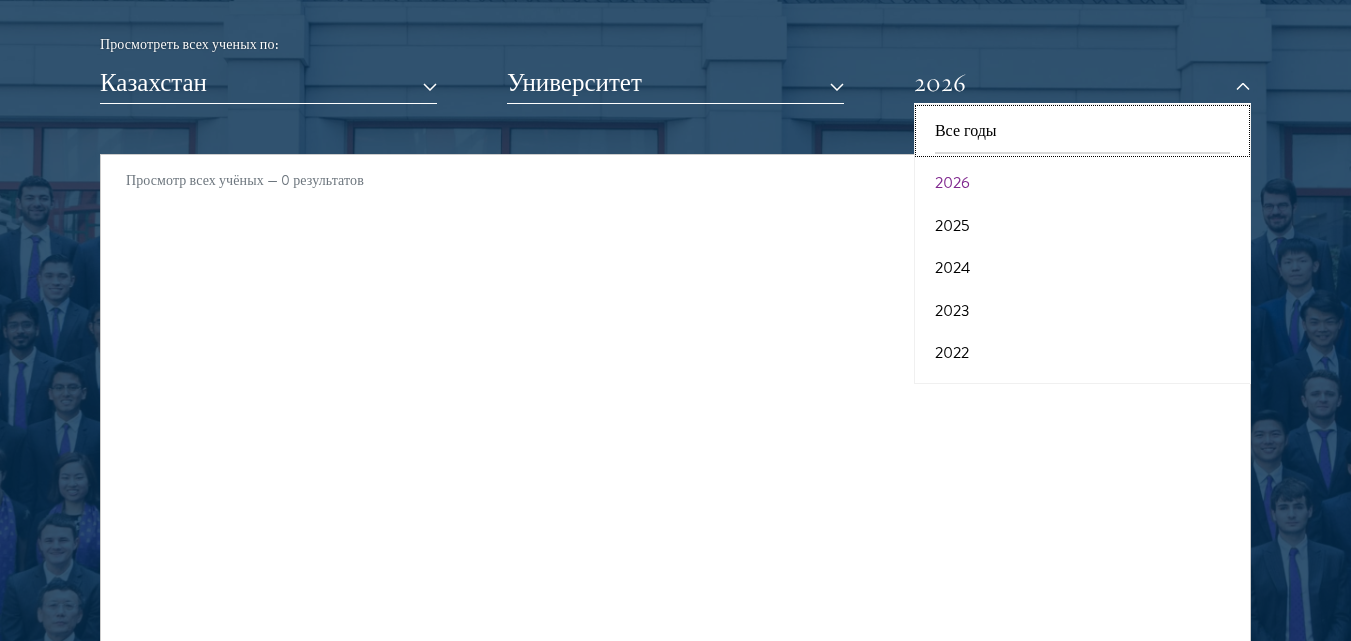 click on "Все годы" at bounding box center [1082, 131] 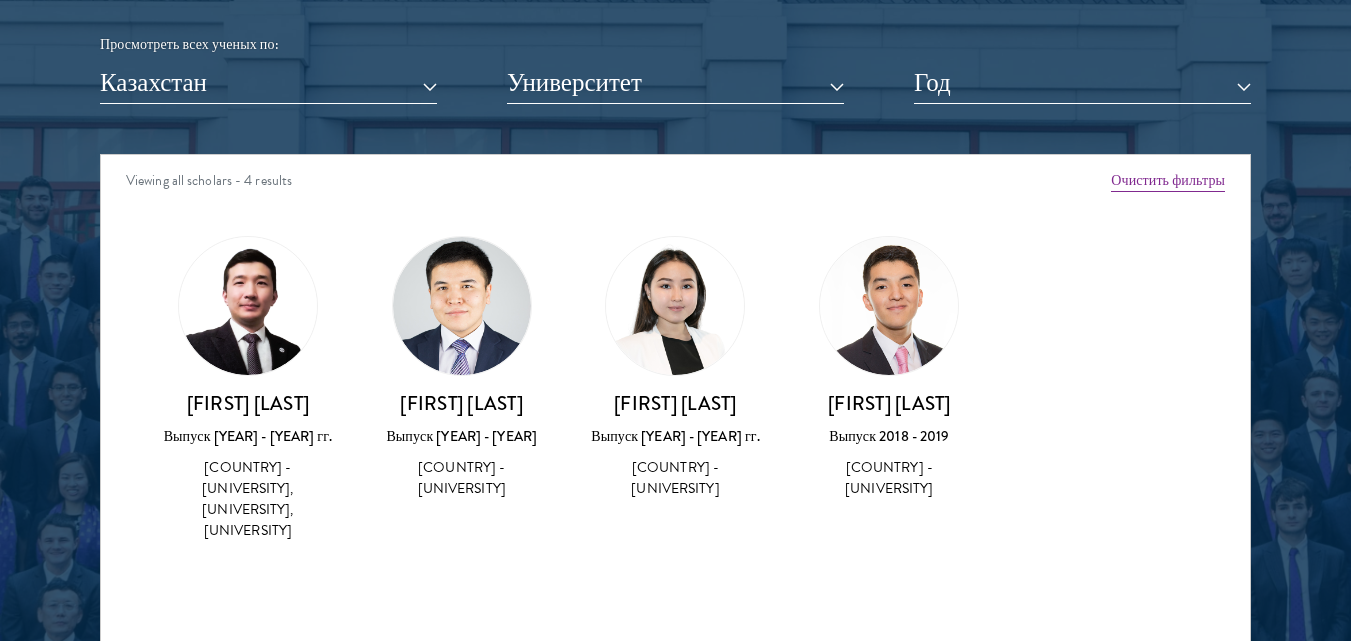 click at bounding box center (675, 306) 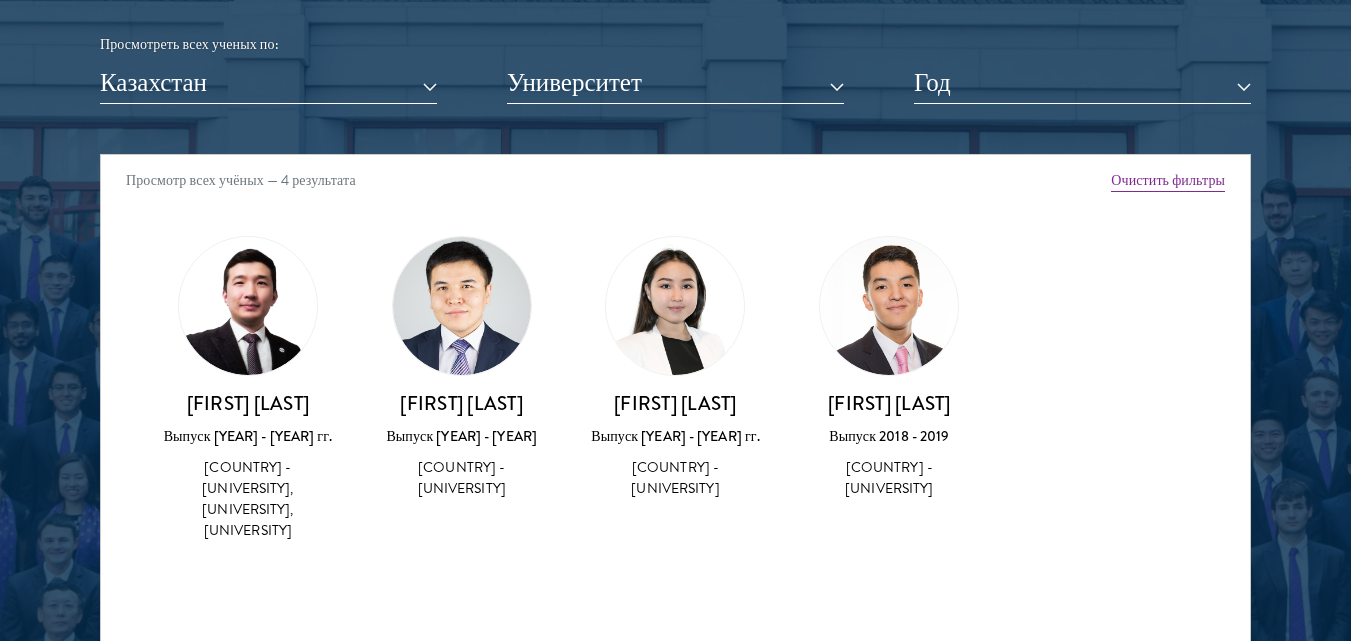 click at bounding box center (248, 306) 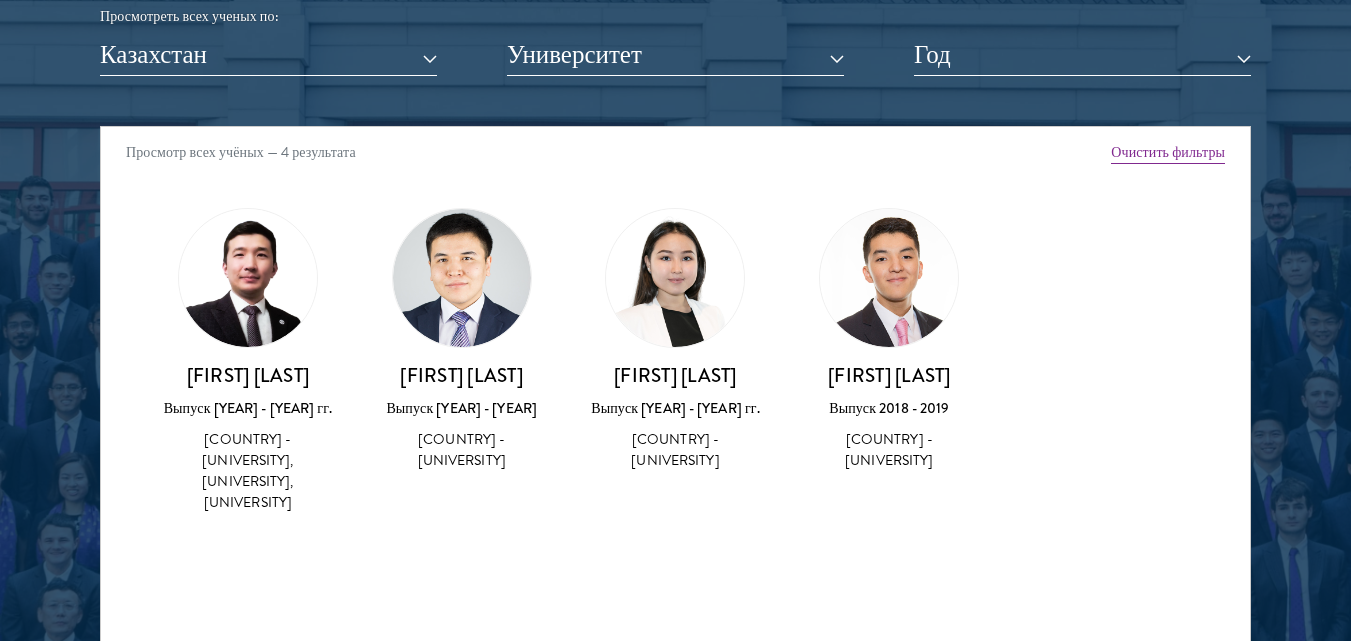 scroll, scrollTop: 2511, scrollLeft: 0, axis: vertical 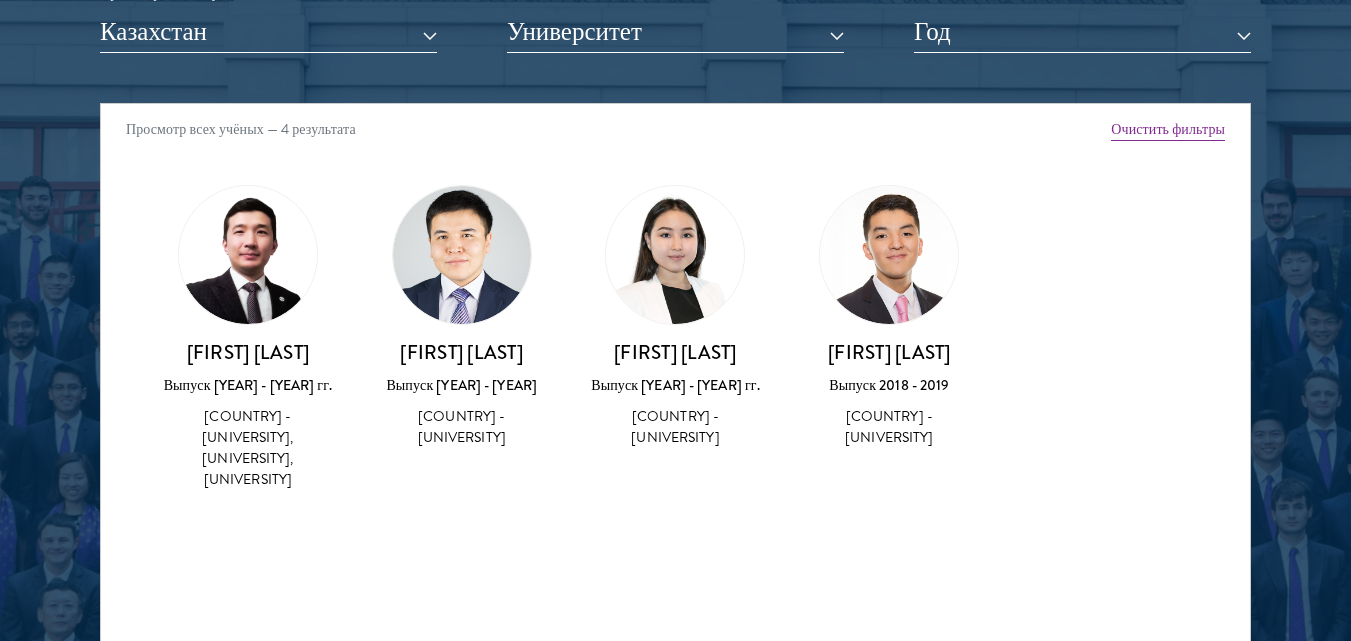 click at bounding box center [889, 255] 